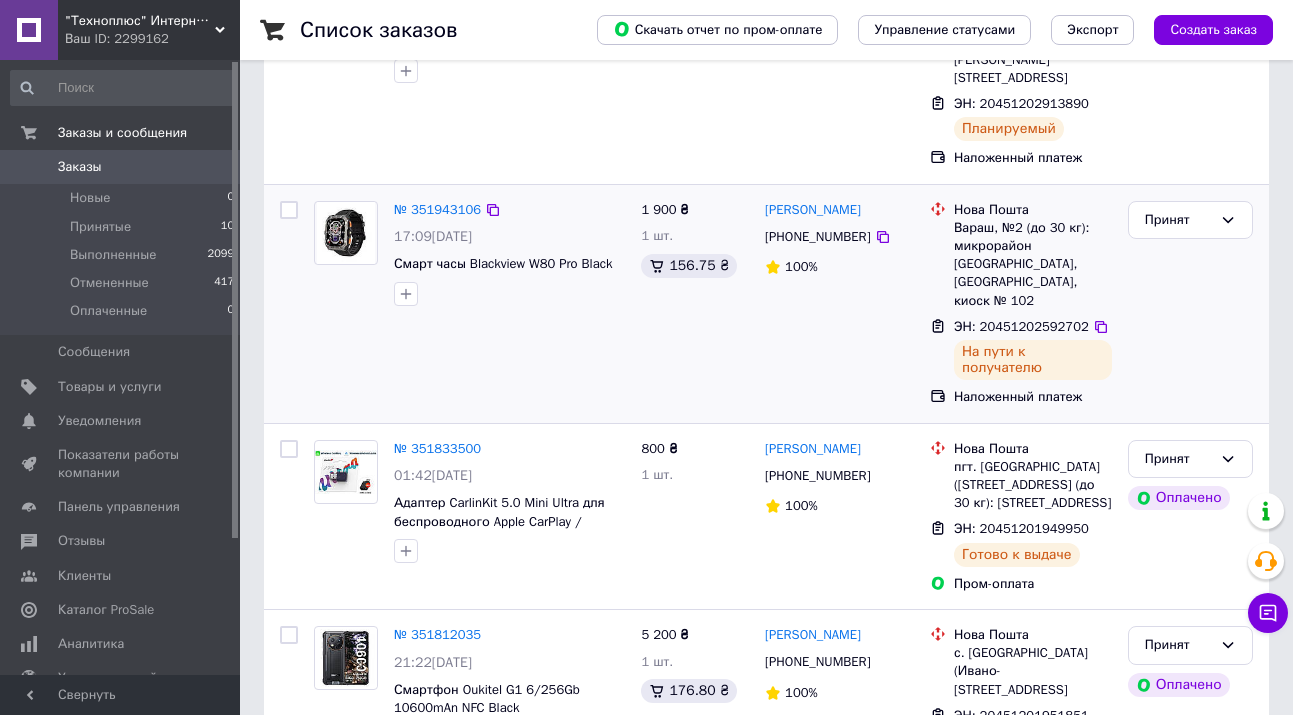 scroll, scrollTop: 400, scrollLeft: 0, axis: vertical 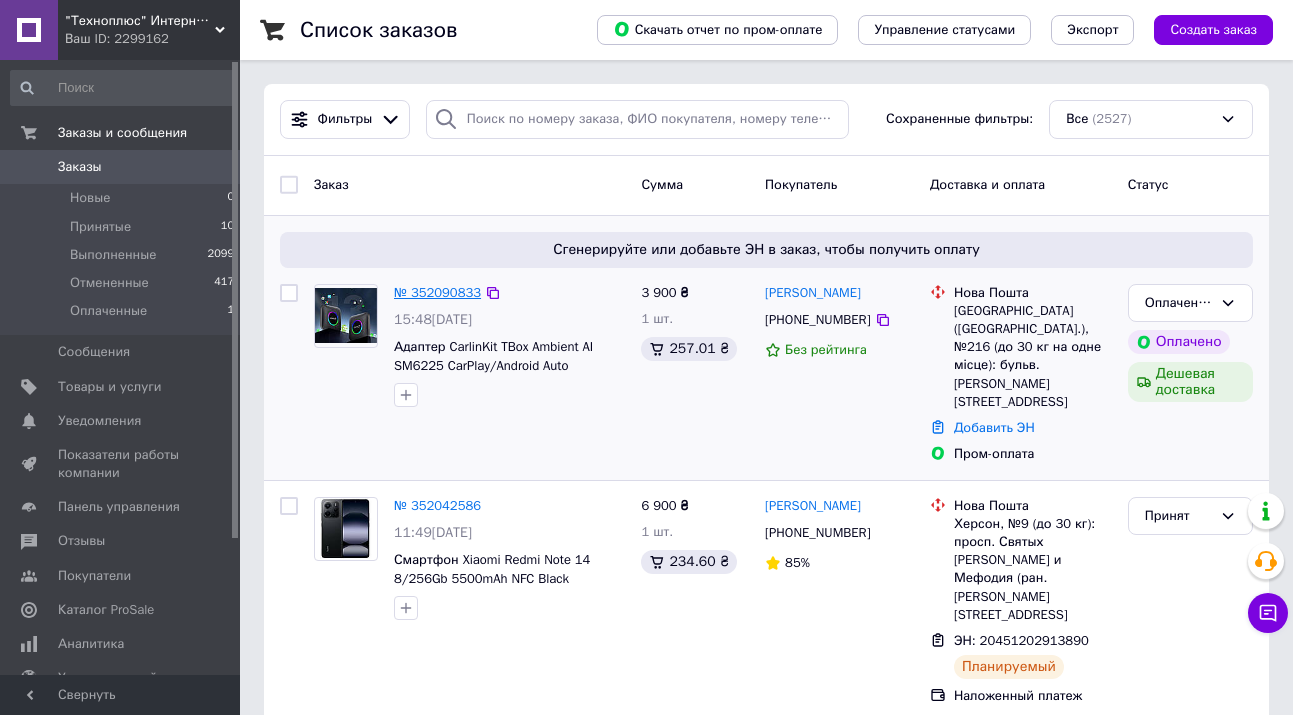 click on "№ 352090833" at bounding box center (437, 292) 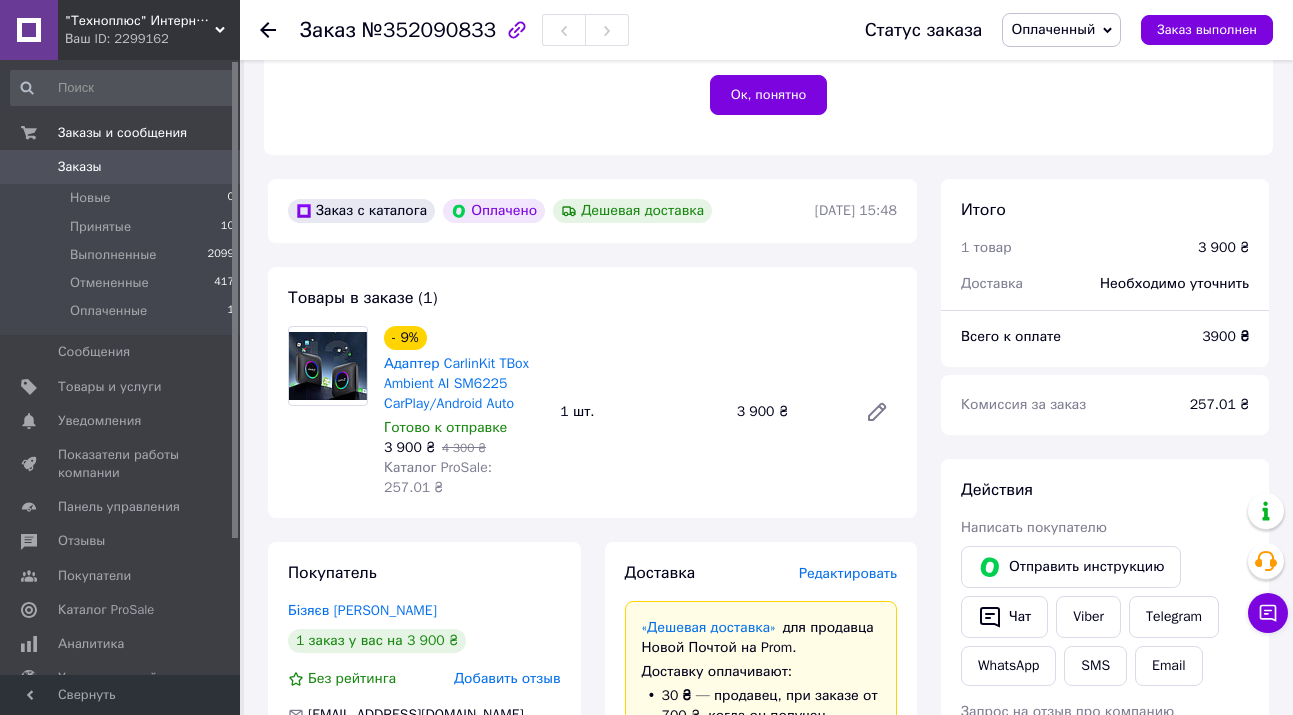 scroll, scrollTop: 300, scrollLeft: 0, axis: vertical 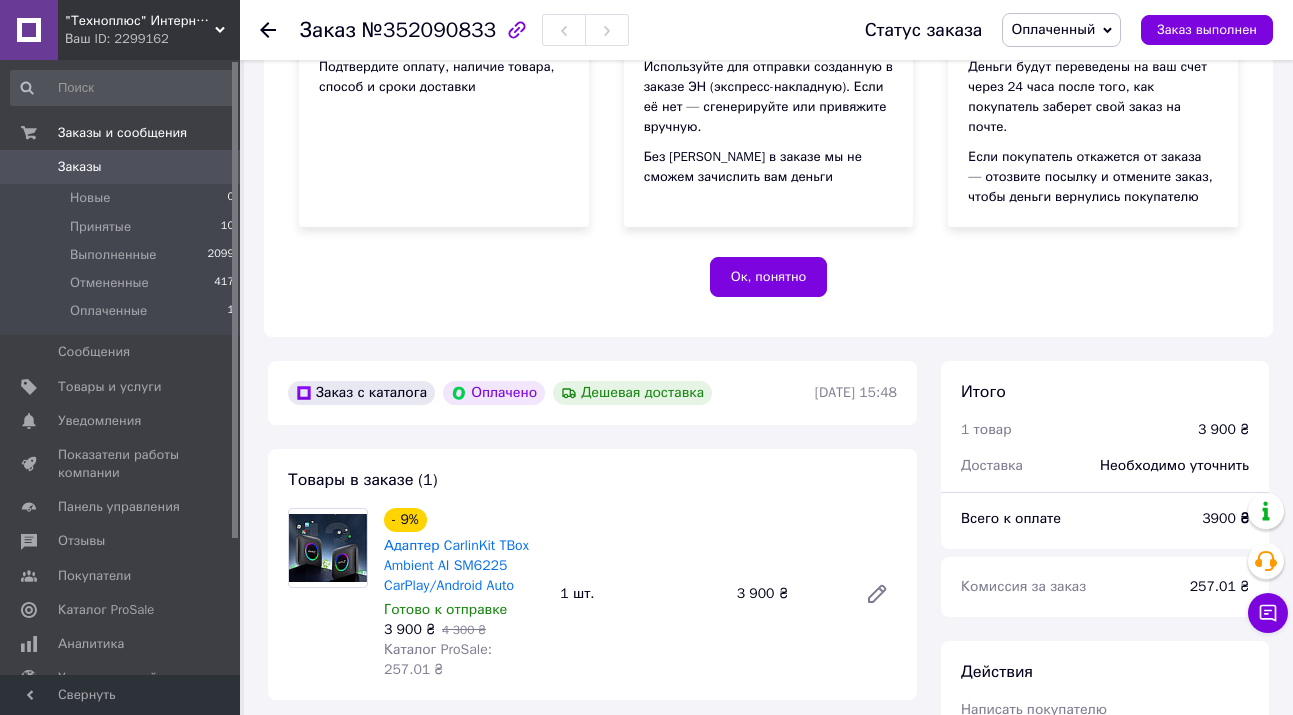 click on "Оплаченный" at bounding box center [1053, 29] 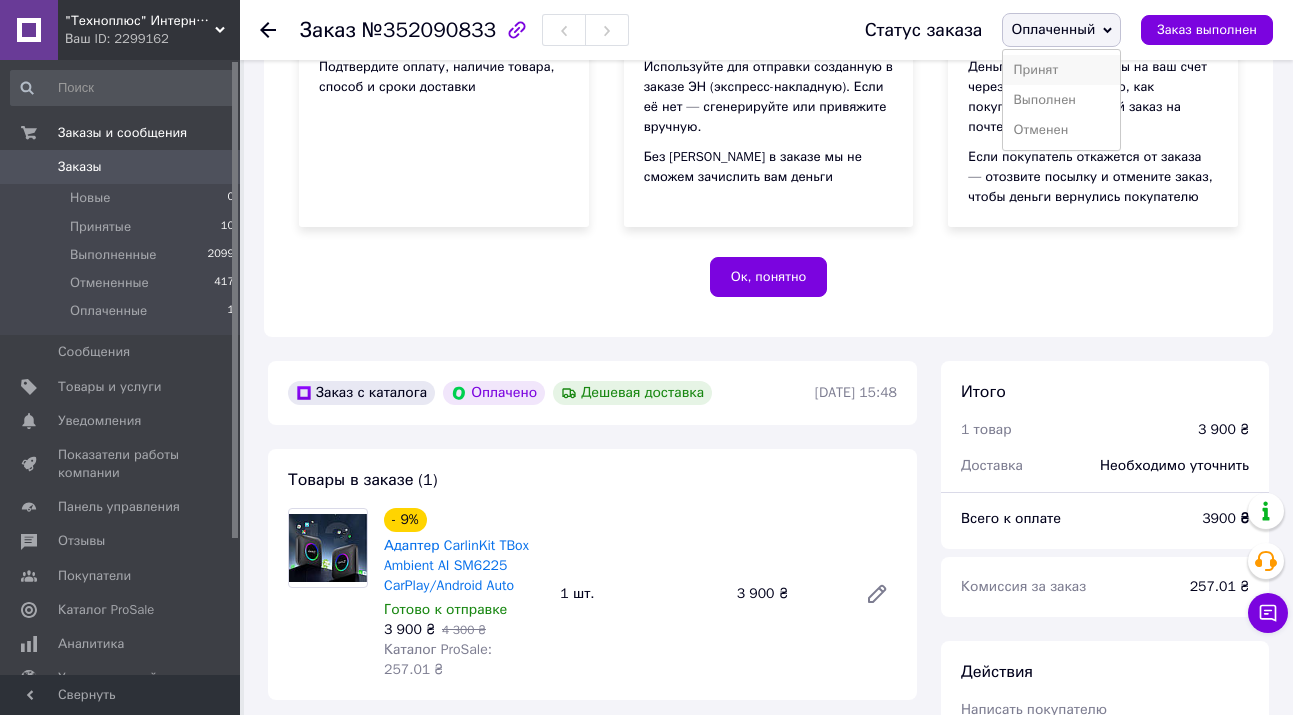 click on "Принят" at bounding box center (1061, 70) 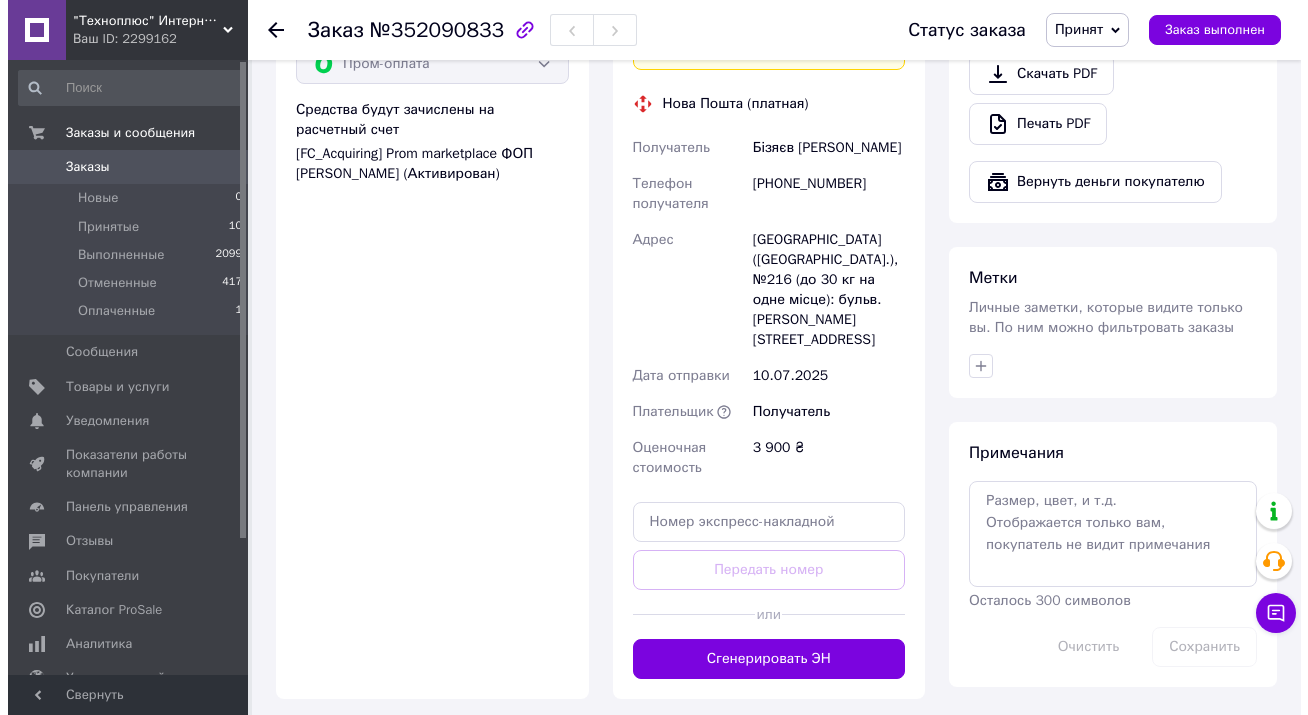 scroll, scrollTop: 800, scrollLeft: 0, axis: vertical 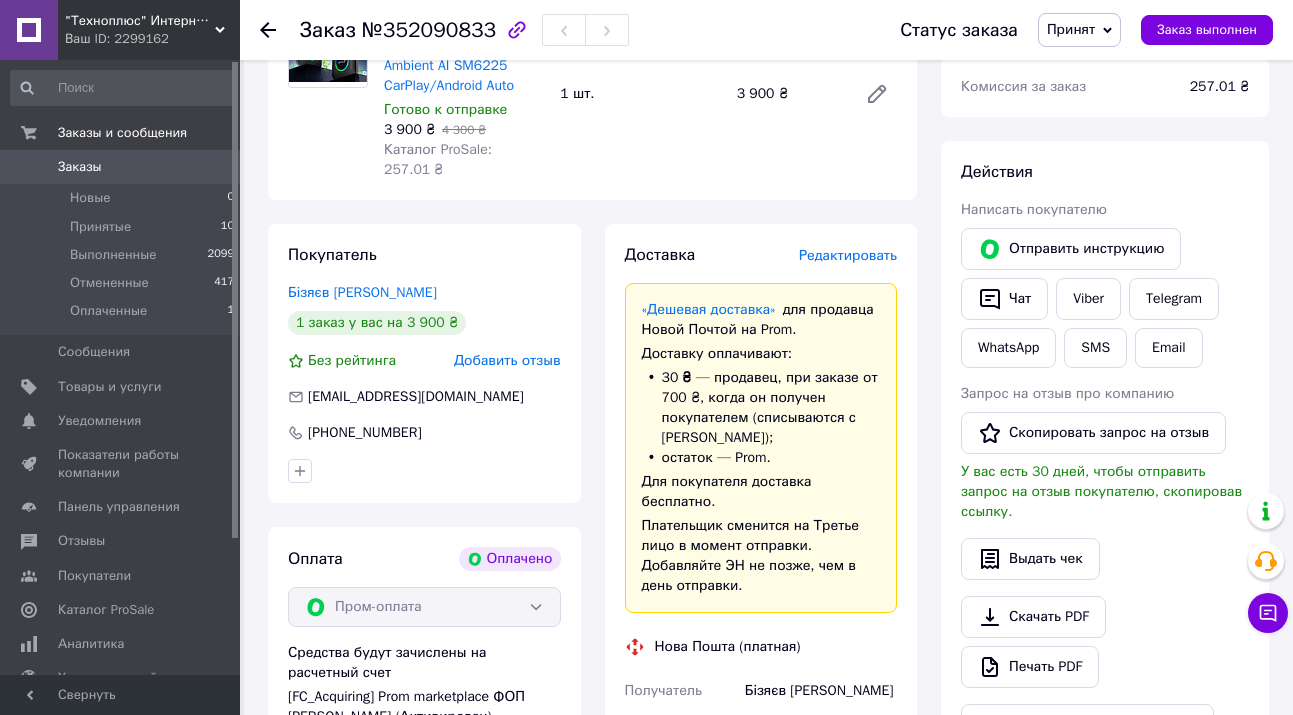 click on "Редактировать" at bounding box center [848, 255] 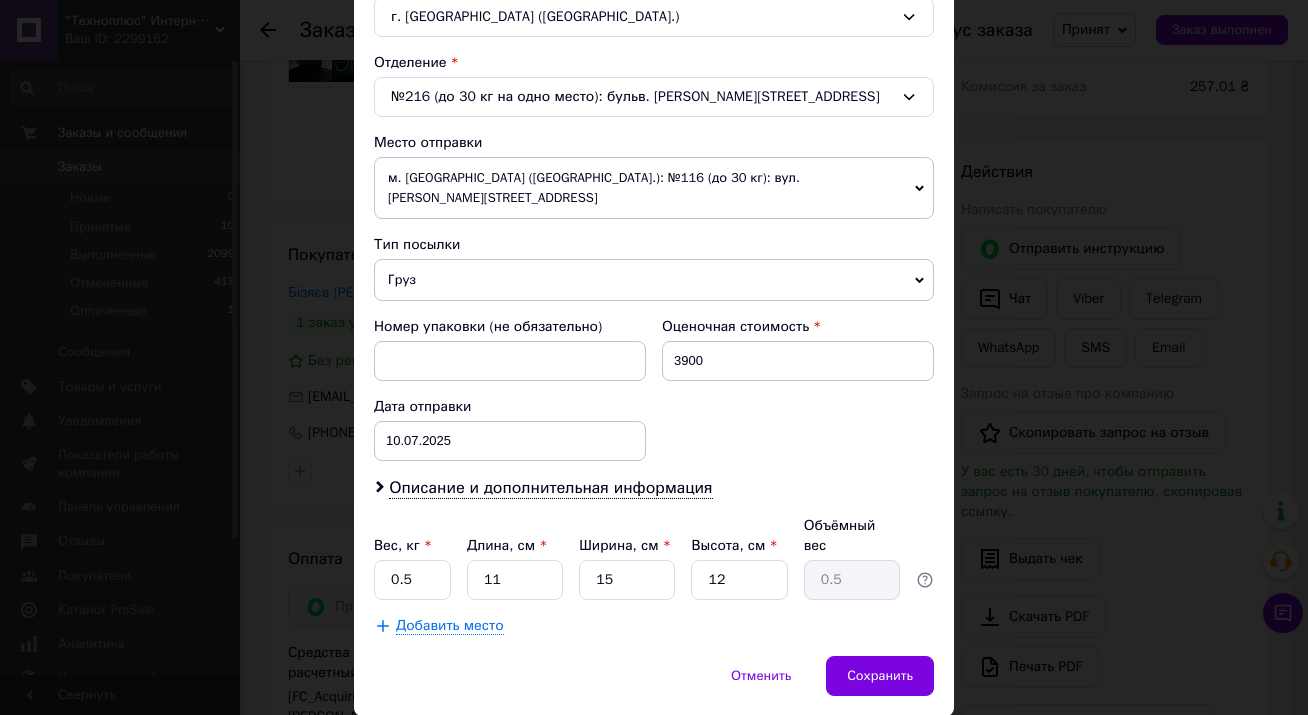scroll, scrollTop: 613, scrollLeft: 0, axis: vertical 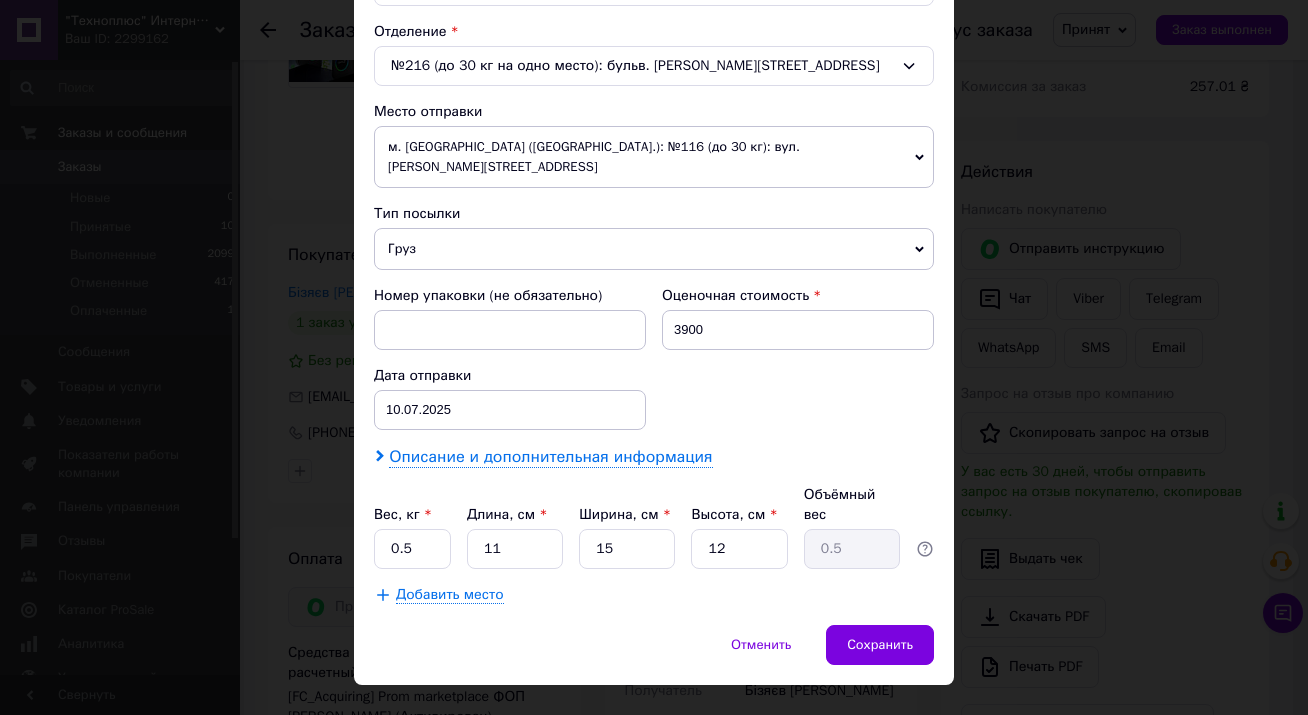 click on "Описание и дополнительная информация" at bounding box center (550, 457) 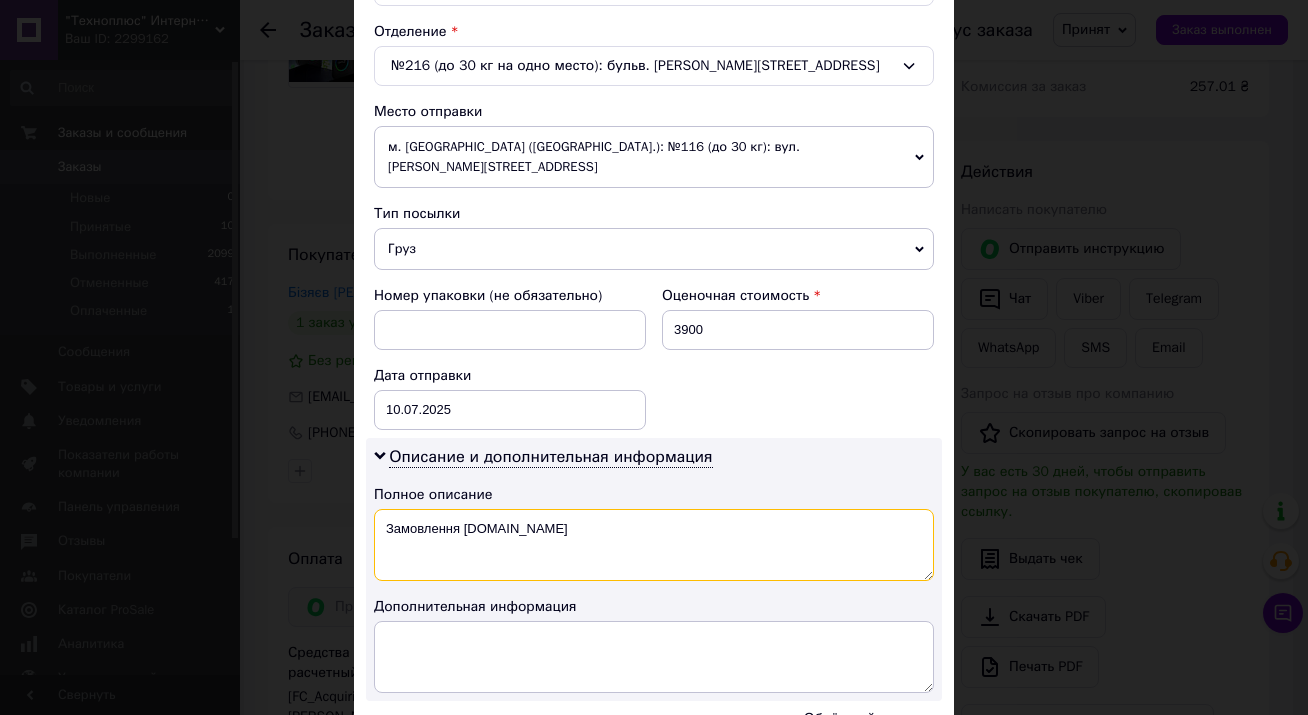 click on "Замовлення Prom.ua" at bounding box center (654, 545) 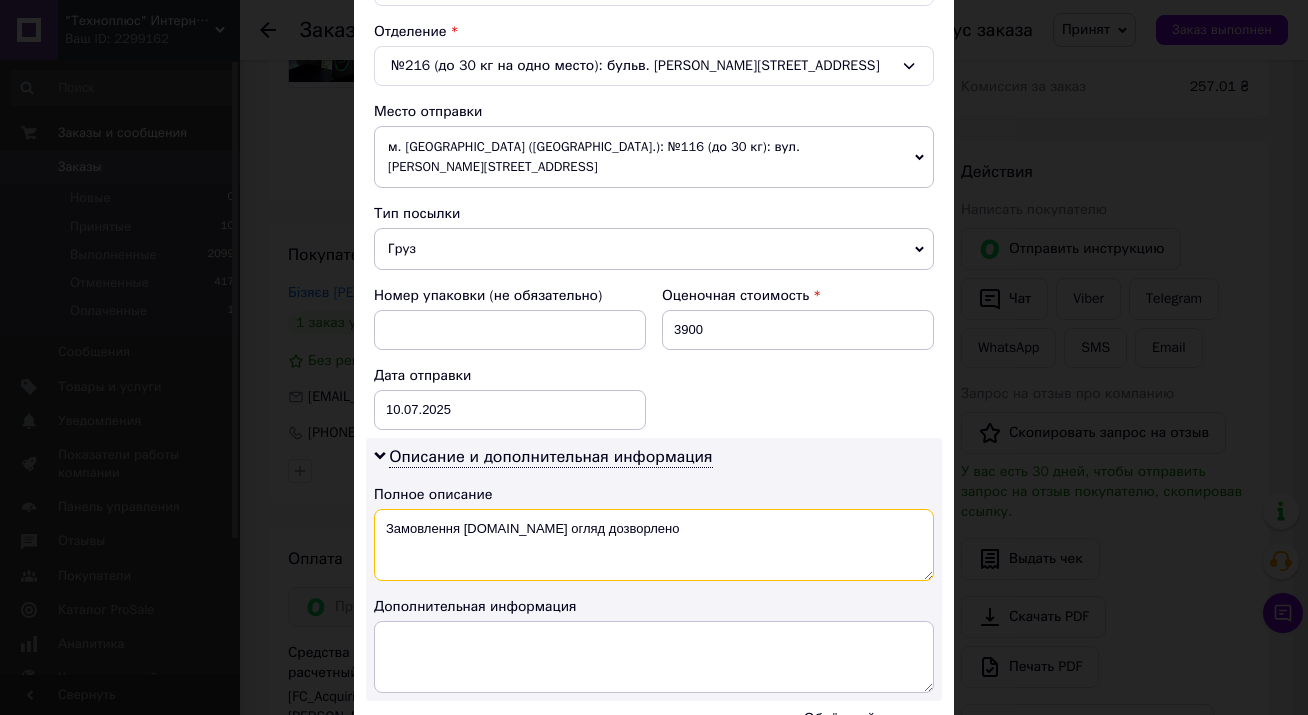 click on "Замовлення Prom.ua огляд дозворлено" at bounding box center [654, 545] 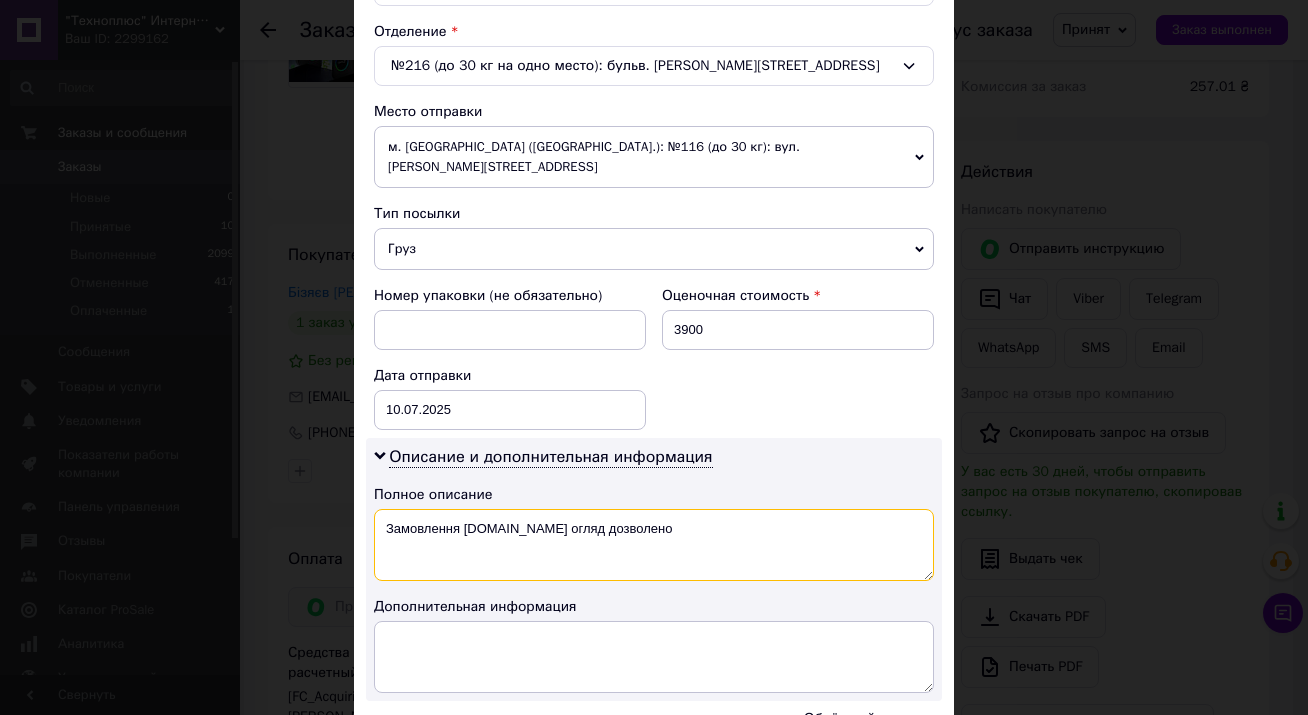 click on "Замовлення Prom.ua огляд дозволено" at bounding box center (654, 545) 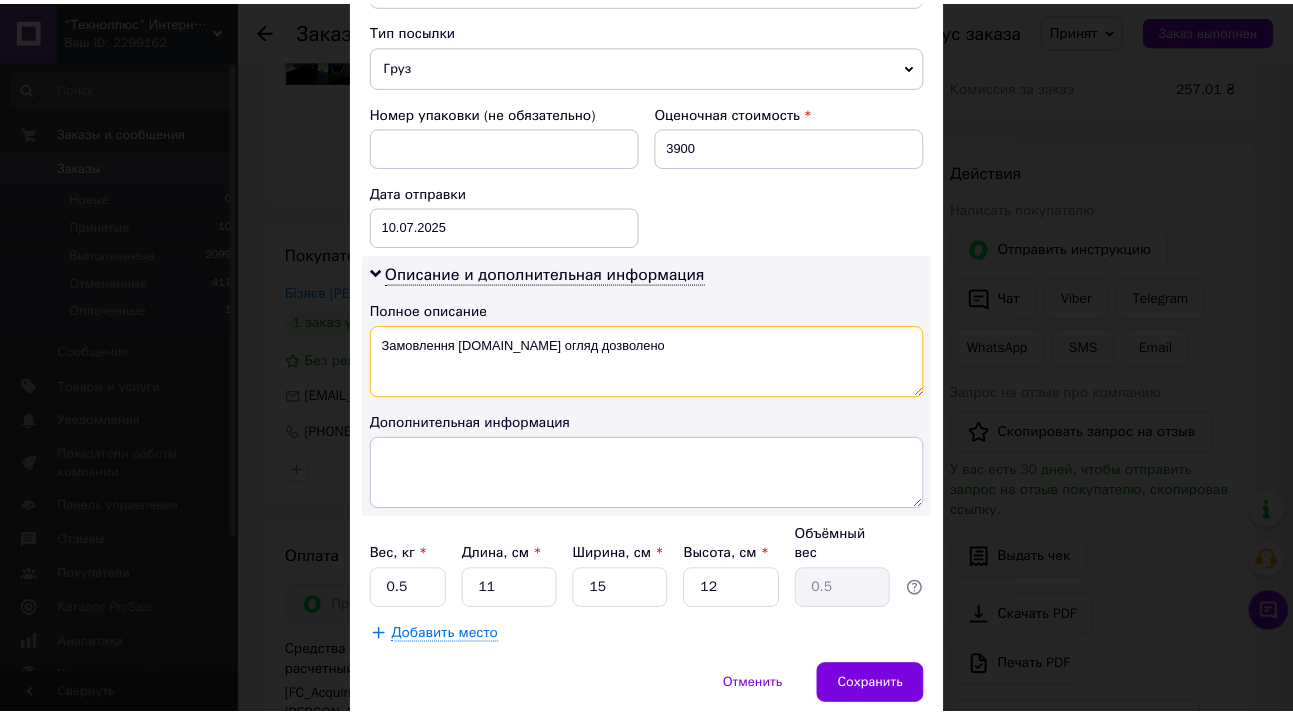 scroll, scrollTop: 837, scrollLeft: 0, axis: vertical 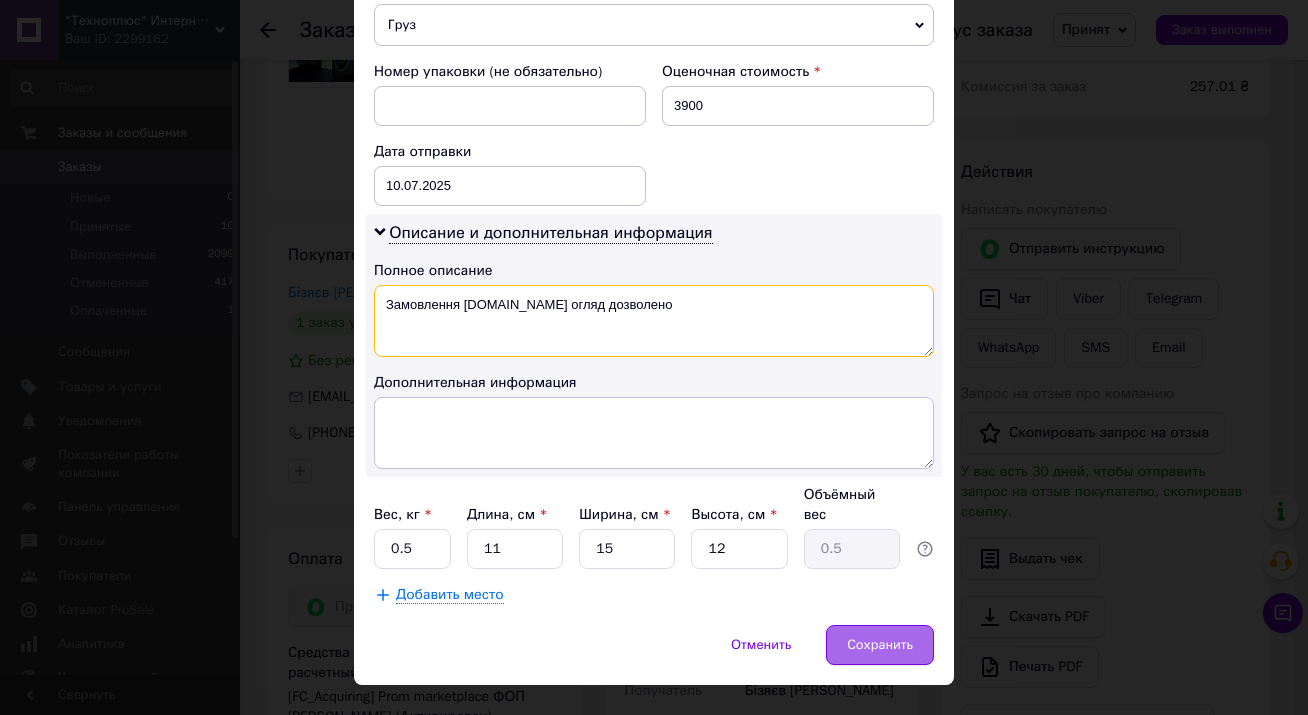 type on "Замовлення Prom.ua огляд дозволено" 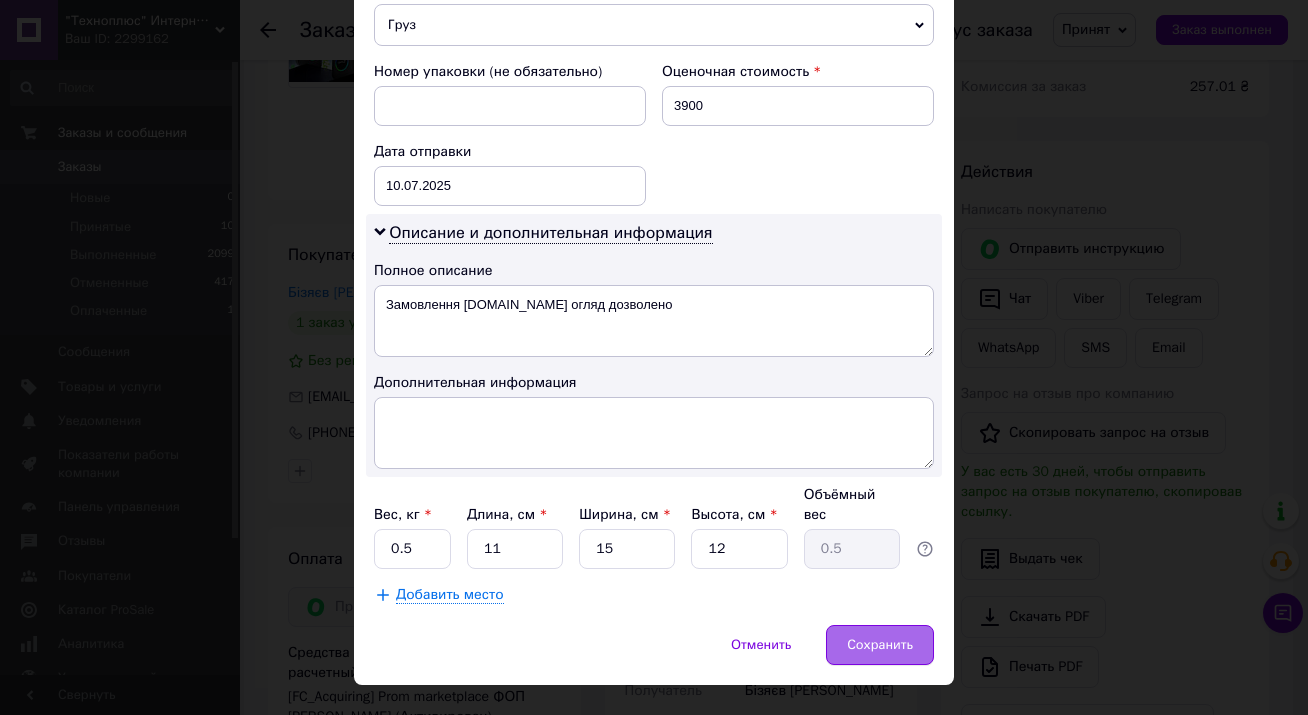 click on "Сохранить" at bounding box center (880, 645) 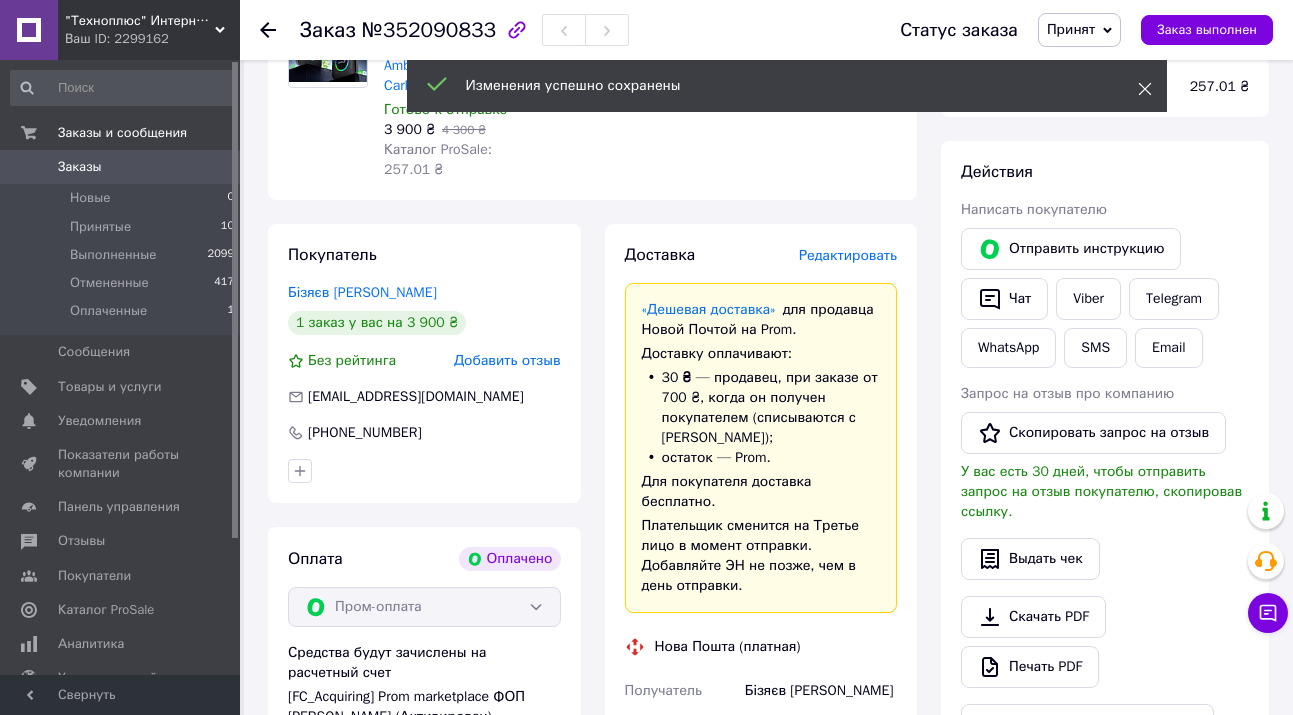click 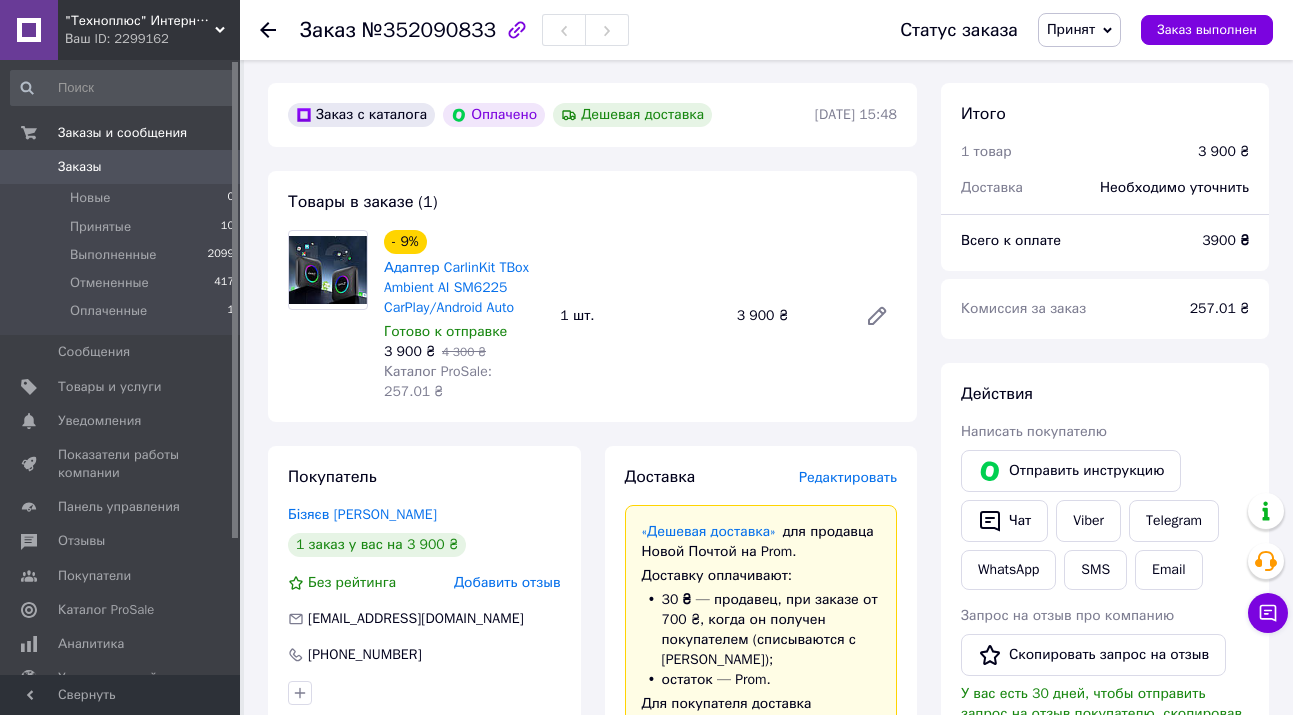 scroll, scrollTop: 700, scrollLeft: 0, axis: vertical 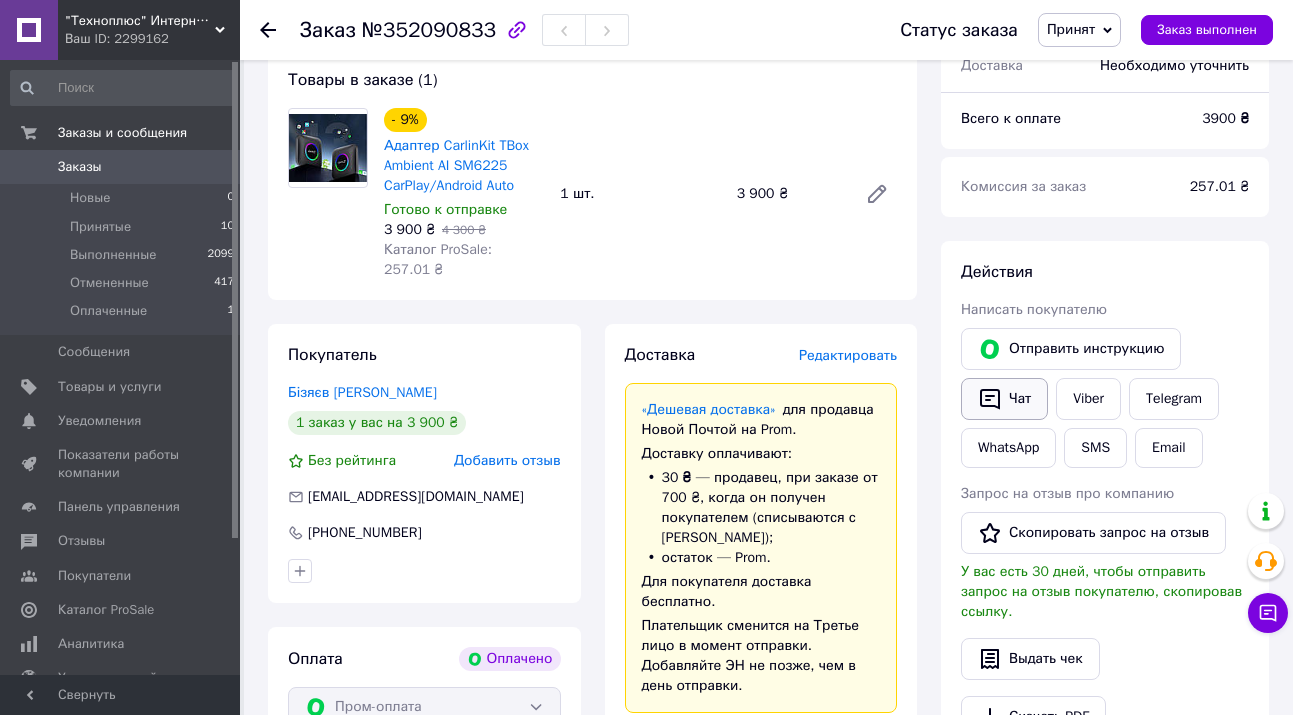 click on "Чат" at bounding box center [1004, 399] 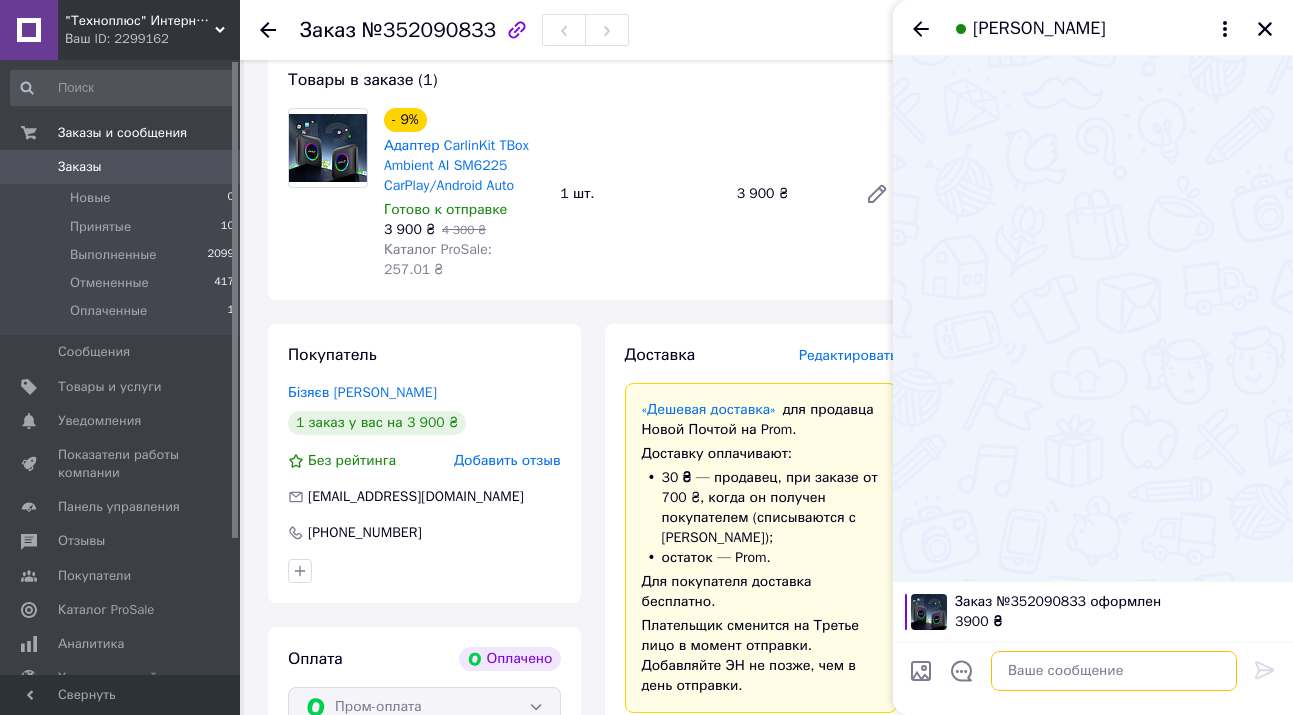 click at bounding box center [1114, 671] 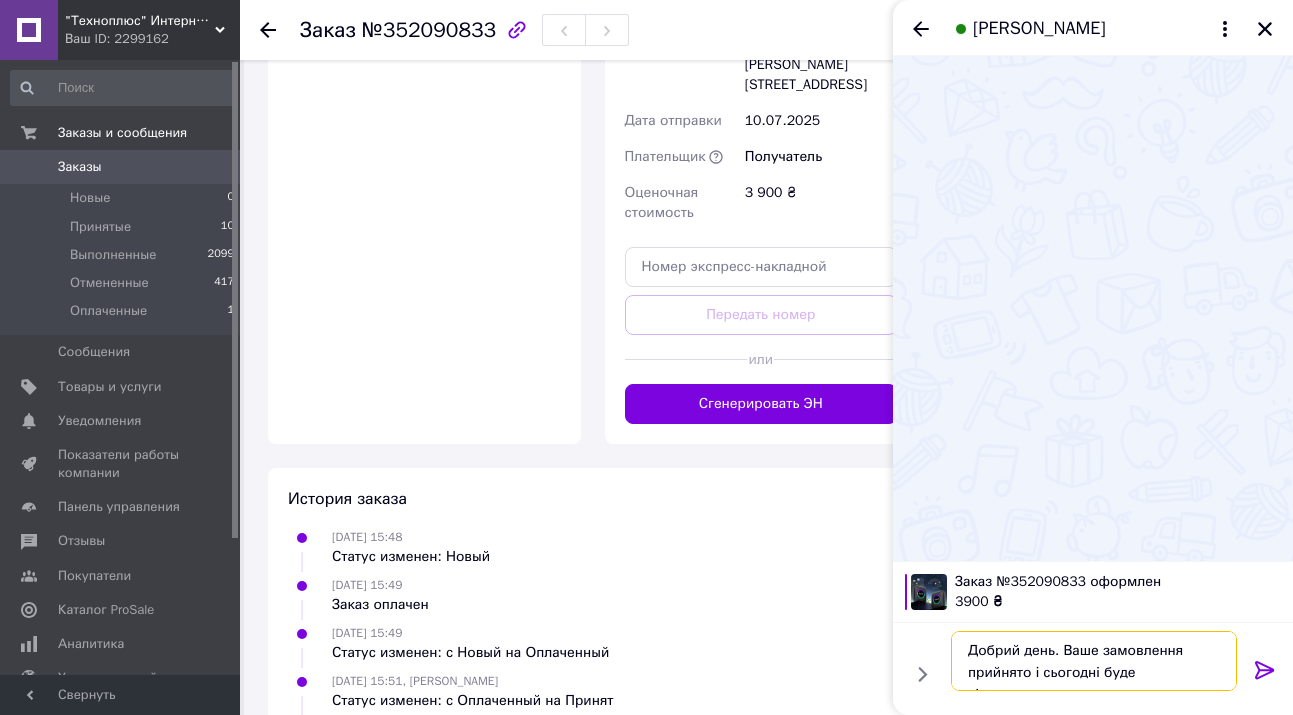 scroll, scrollTop: 1766, scrollLeft: 0, axis: vertical 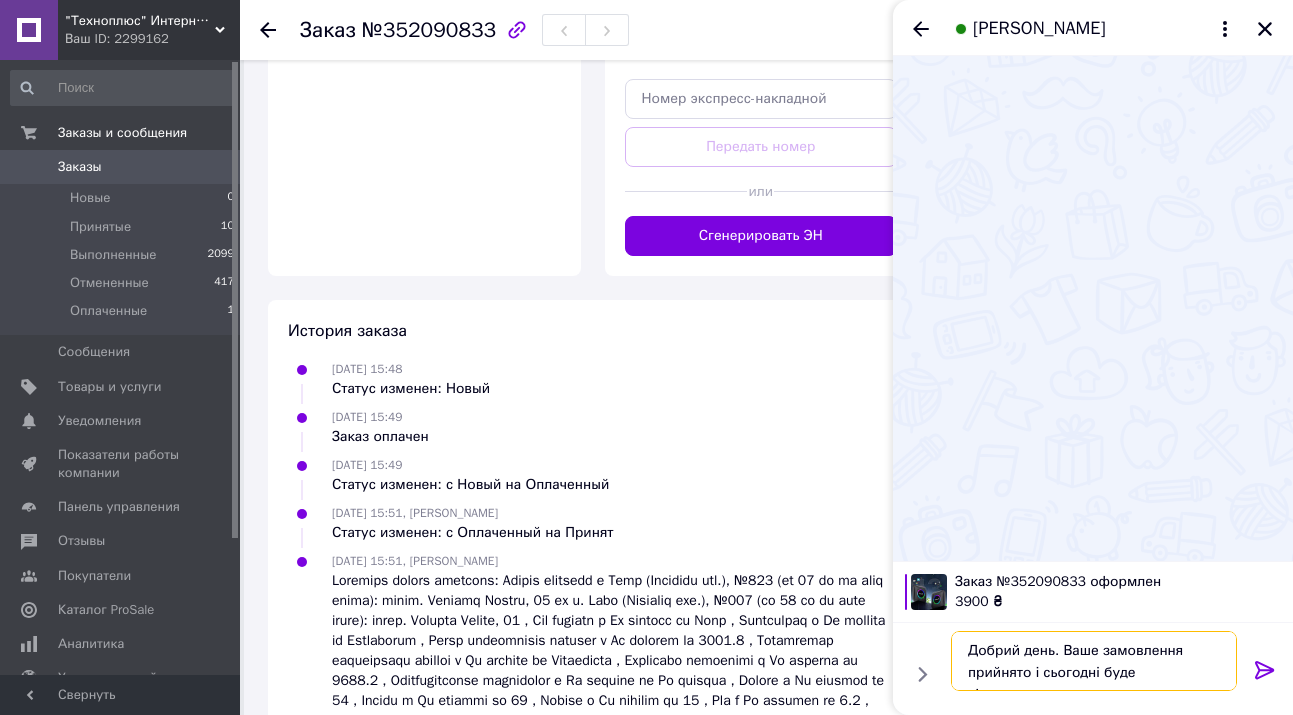 type on "Добрий день. Ваше замовлення прийнято і сьогодні буде відправлено." 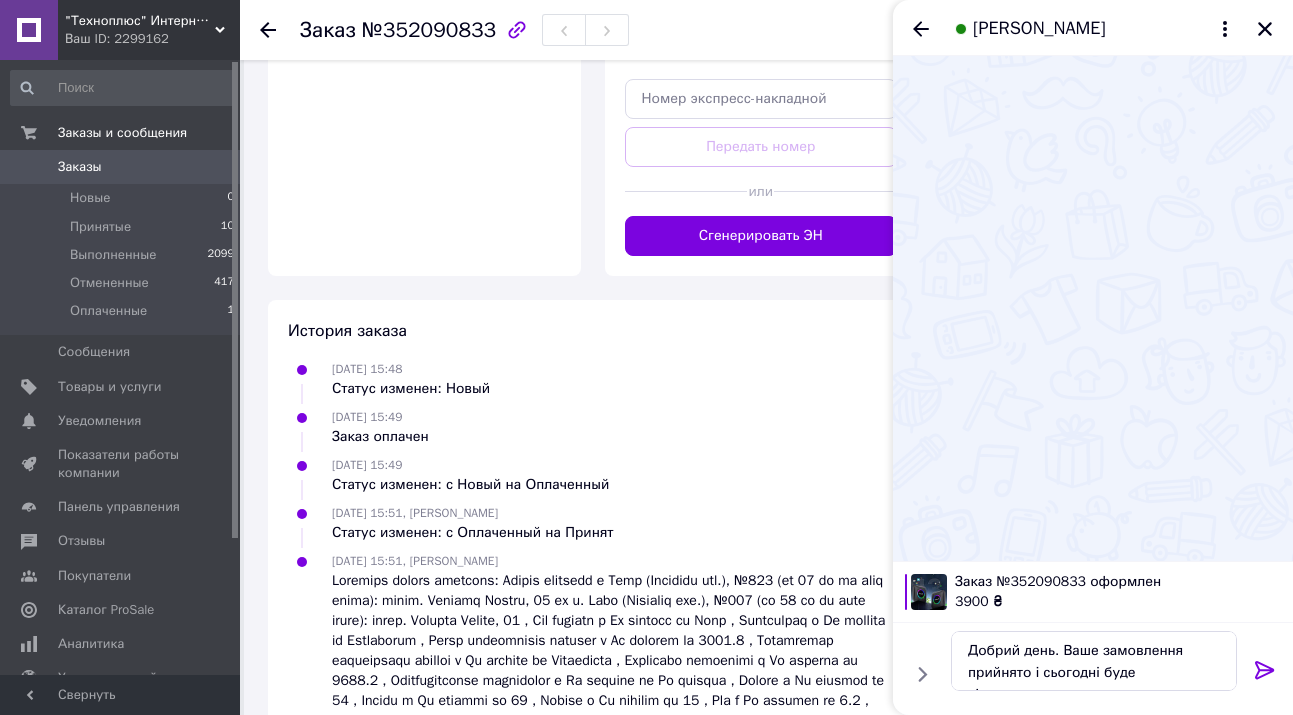 click 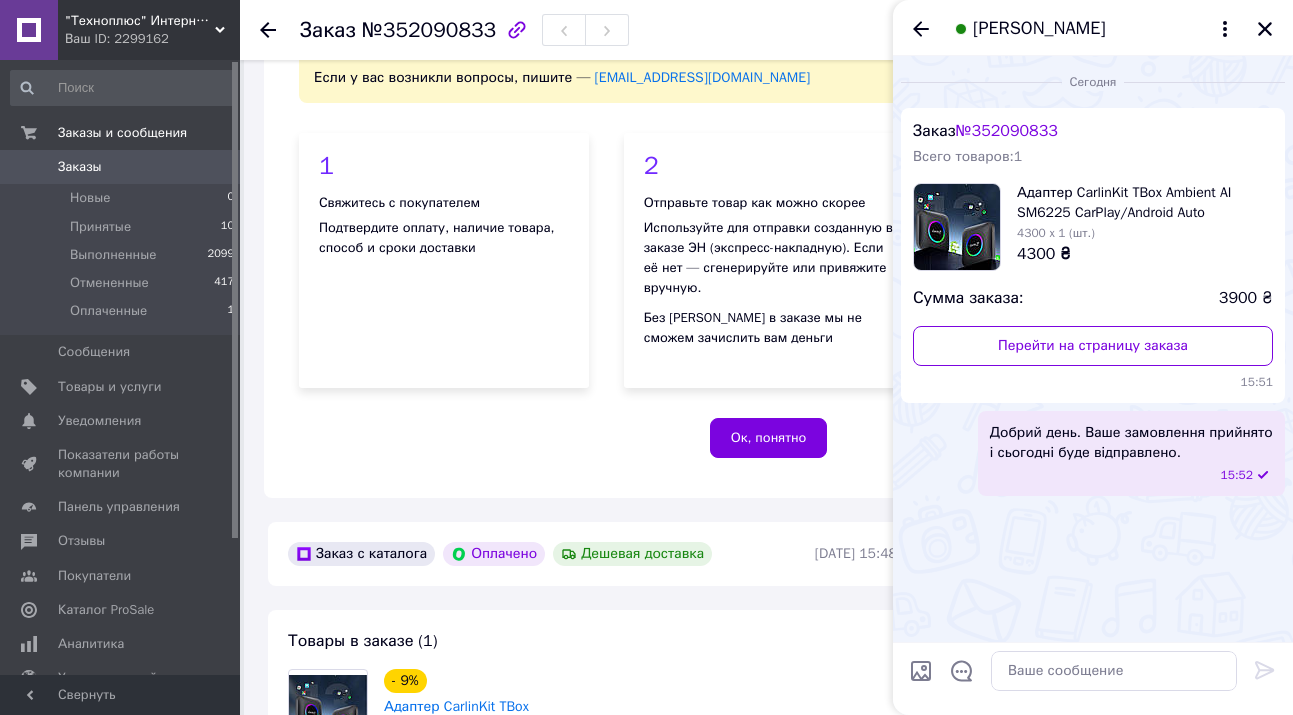 scroll, scrollTop: 0, scrollLeft: 0, axis: both 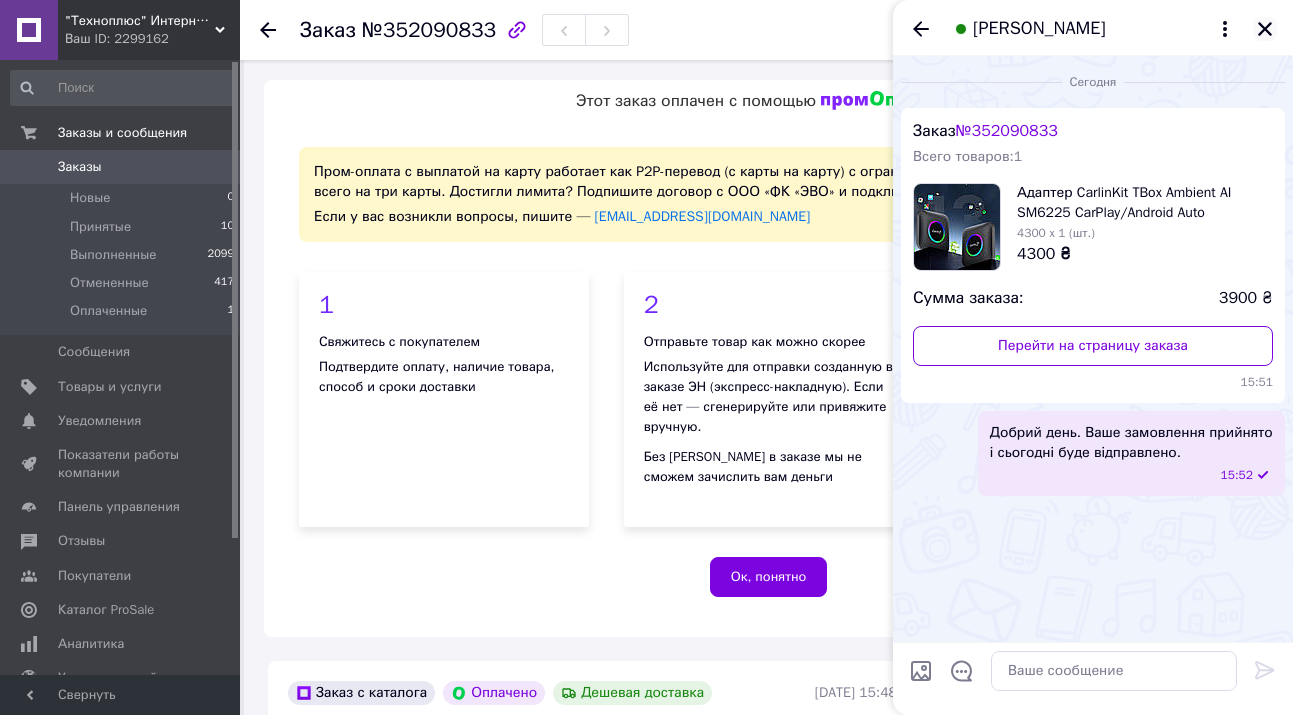 click 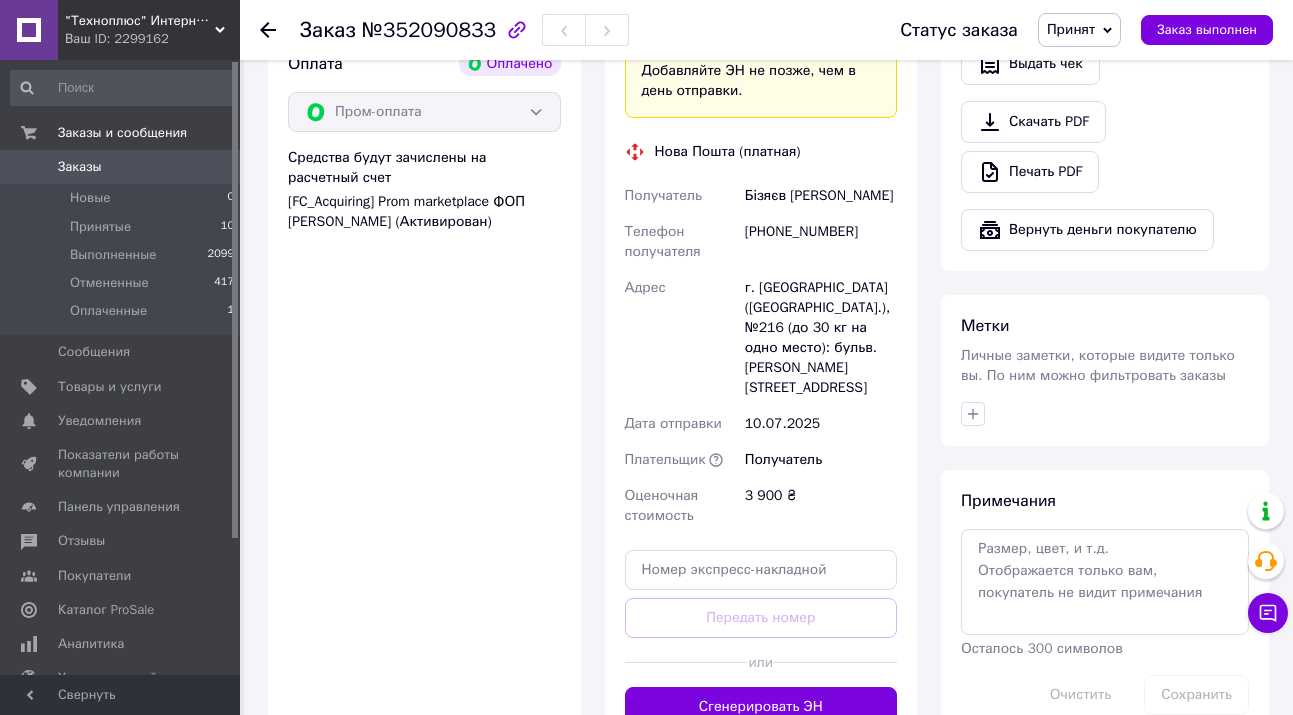 scroll, scrollTop: 1466, scrollLeft: 0, axis: vertical 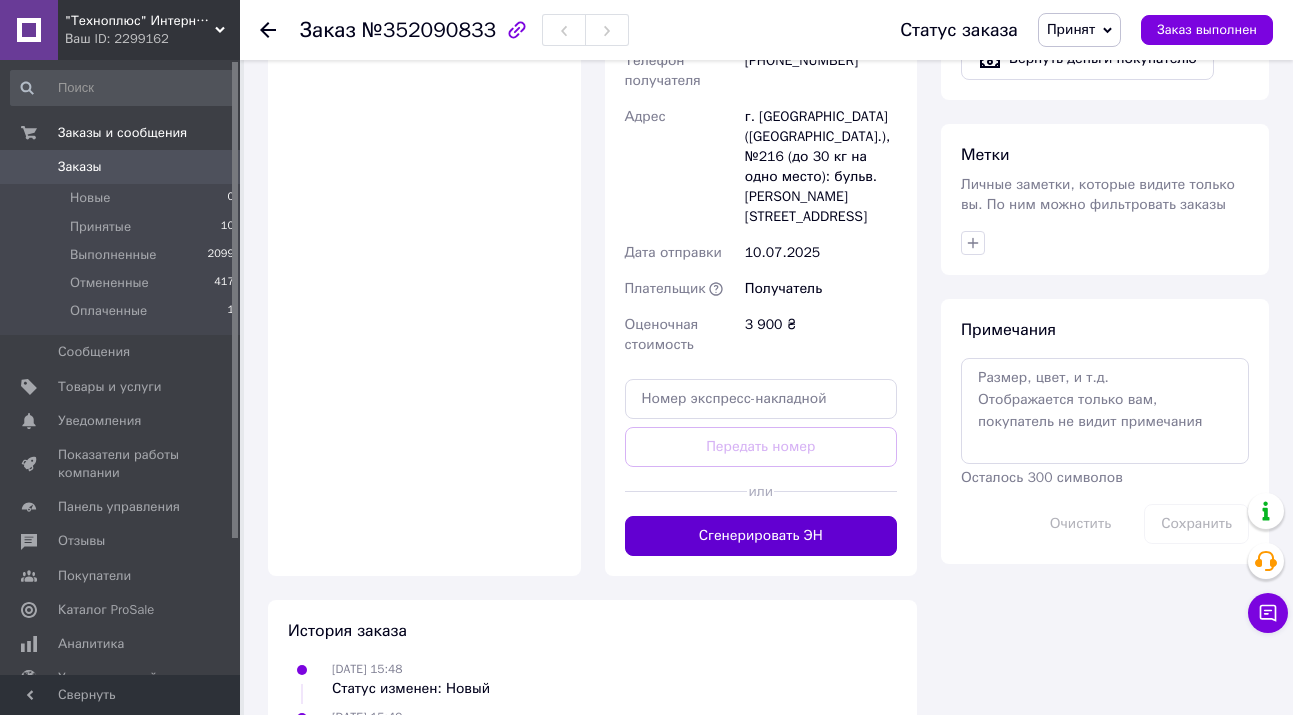 click on "Сгенерировать ЭН" at bounding box center (761, 536) 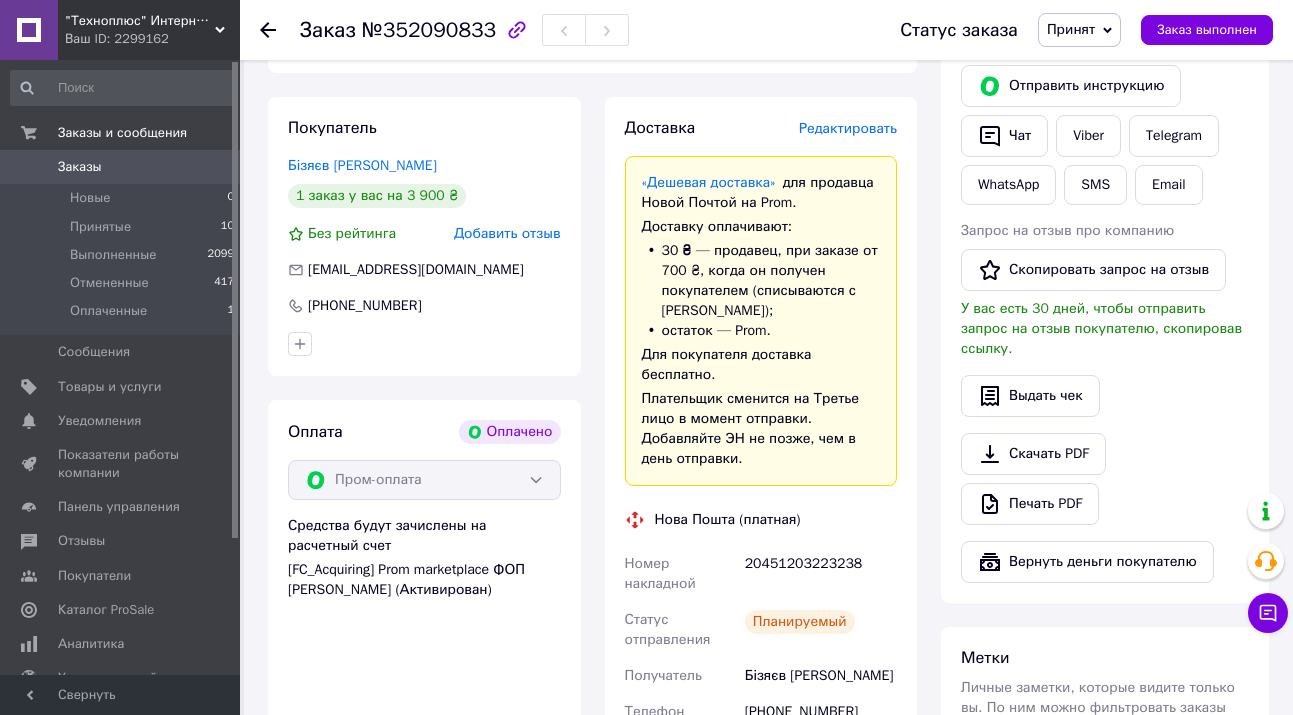 scroll, scrollTop: 866, scrollLeft: 0, axis: vertical 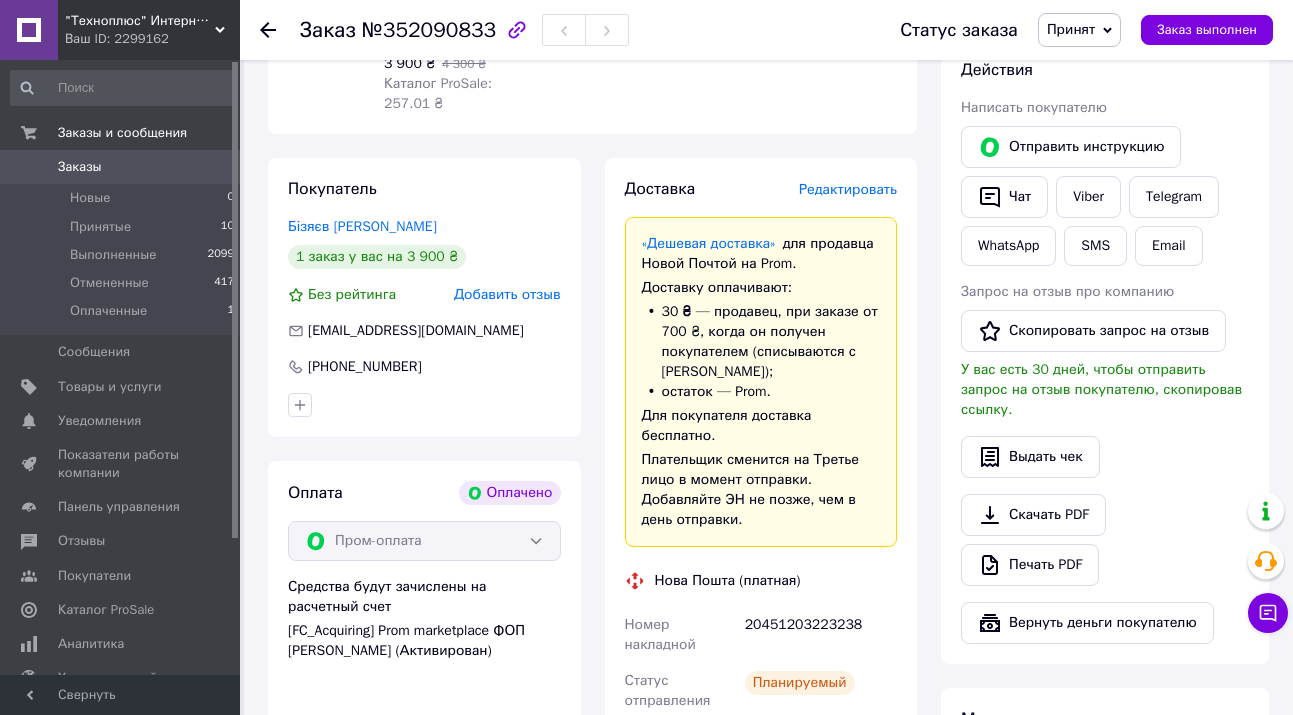 click on "Заказы" at bounding box center [80, 167] 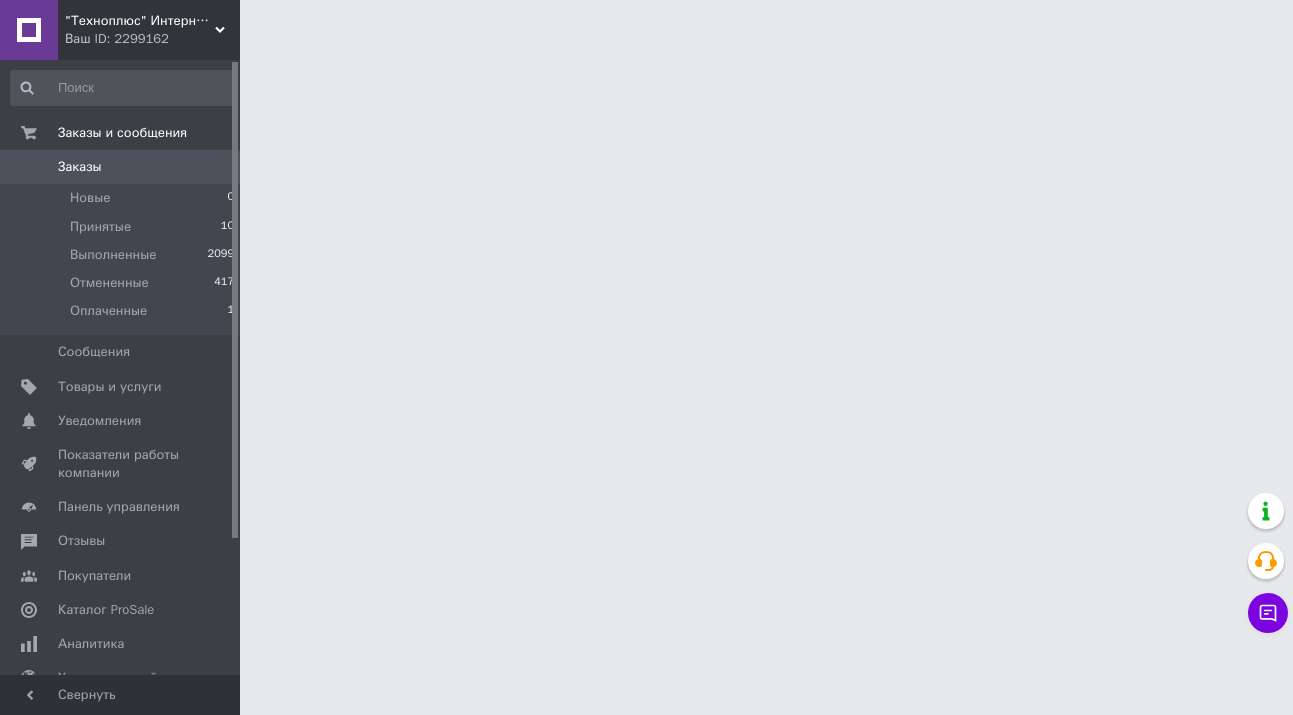 scroll, scrollTop: 0, scrollLeft: 0, axis: both 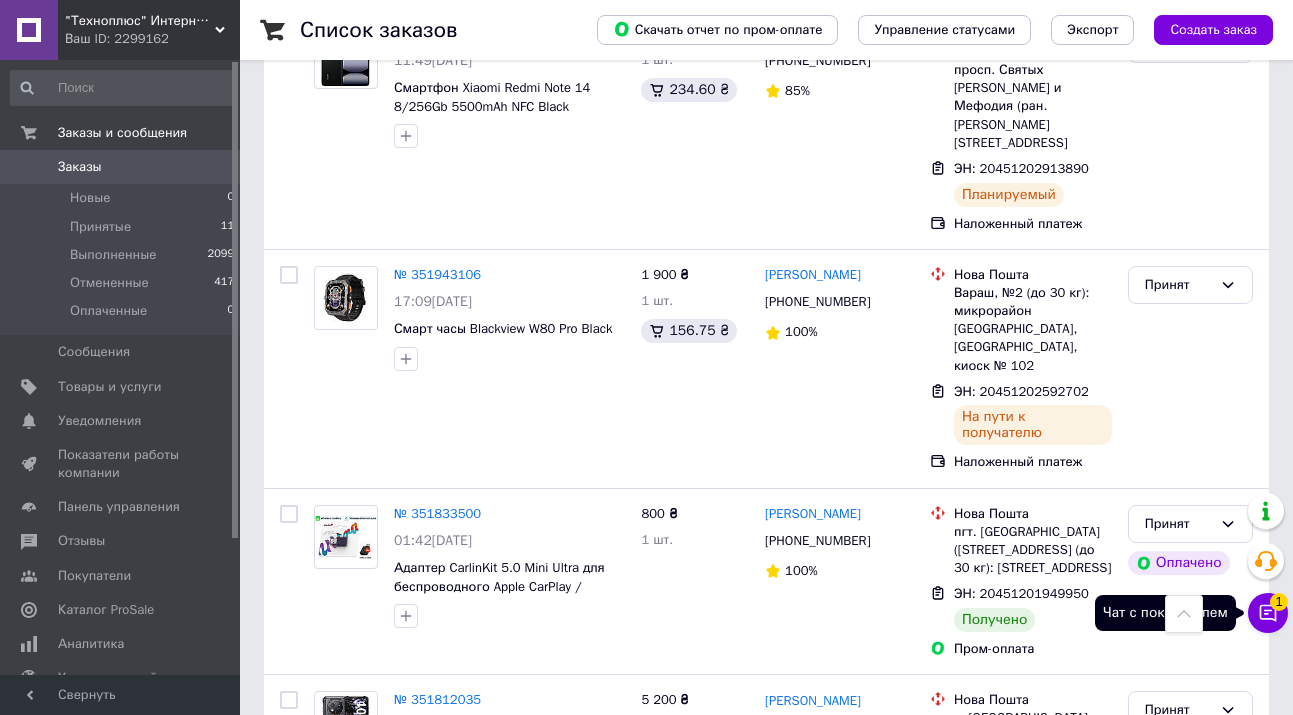 click on "Чат с покупателем 1" at bounding box center (1268, 613) 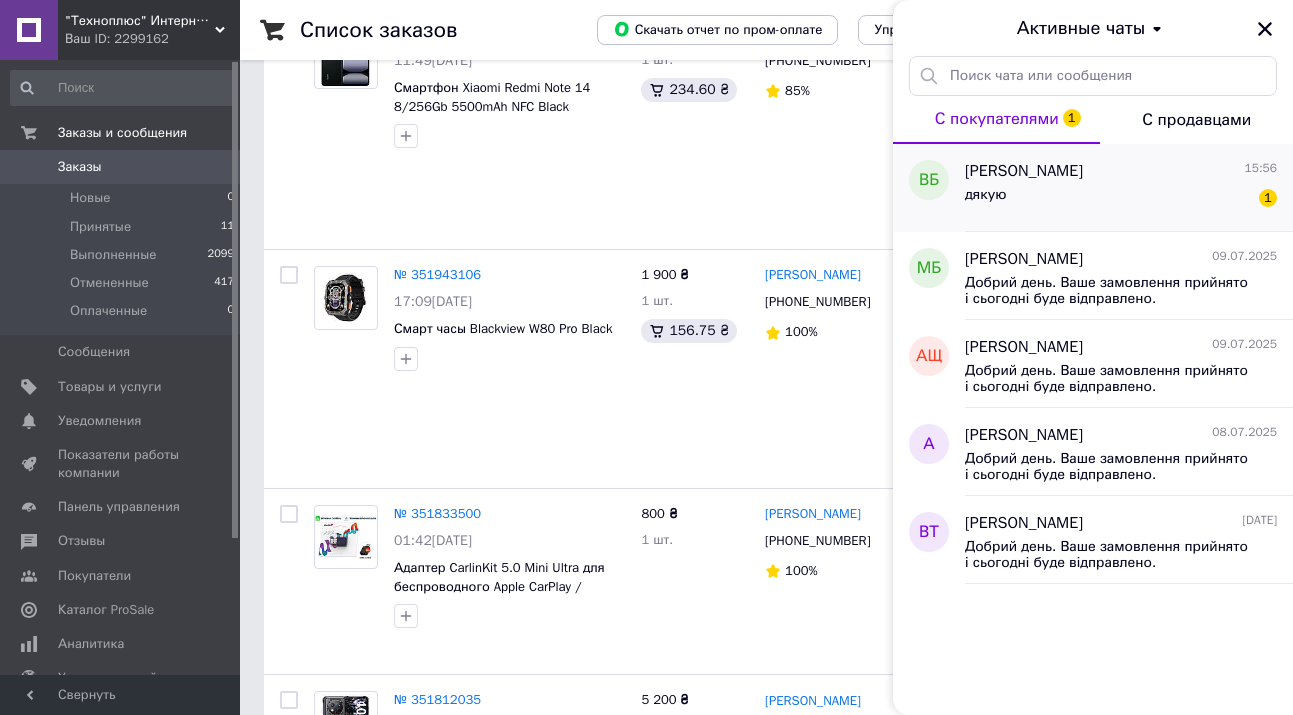 click on "дякую 1" at bounding box center [1121, 199] 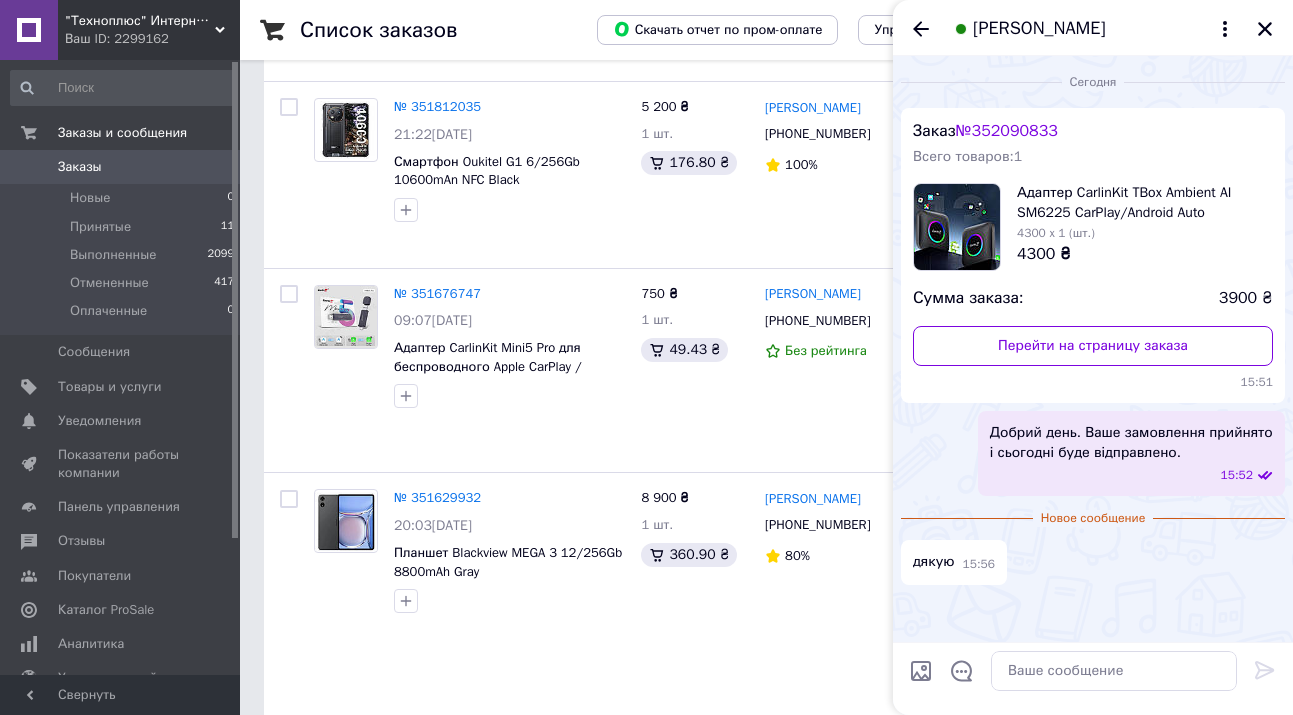 scroll, scrollTop: 1100, scrollLeft: 0, axis: vertical 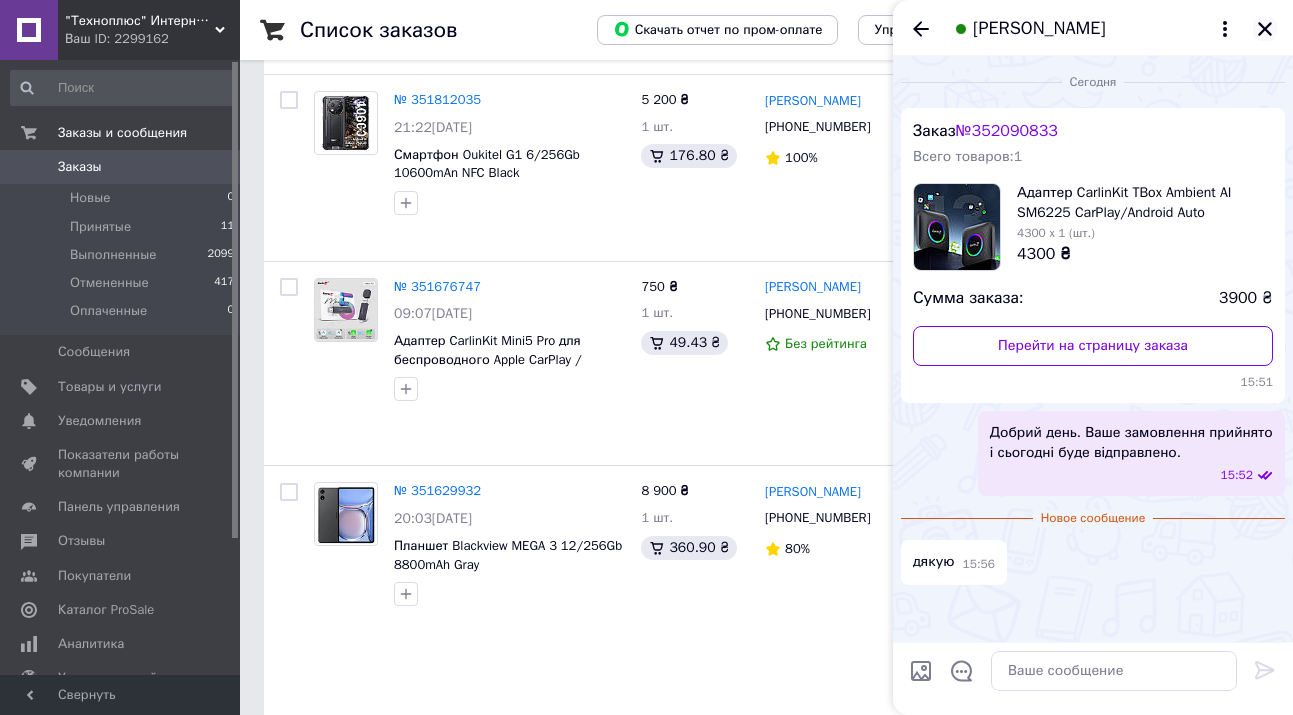 click 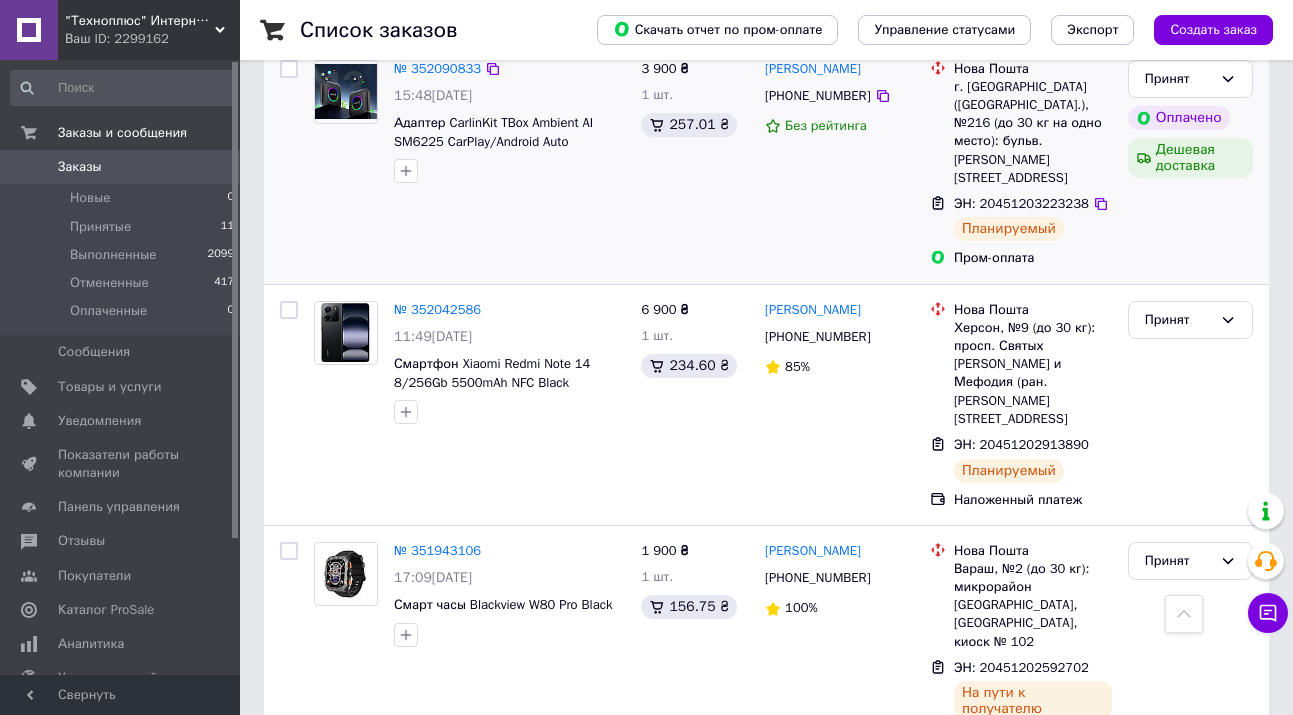 scroll, scrollTop: 0, scrollLeft: 0, axis: both 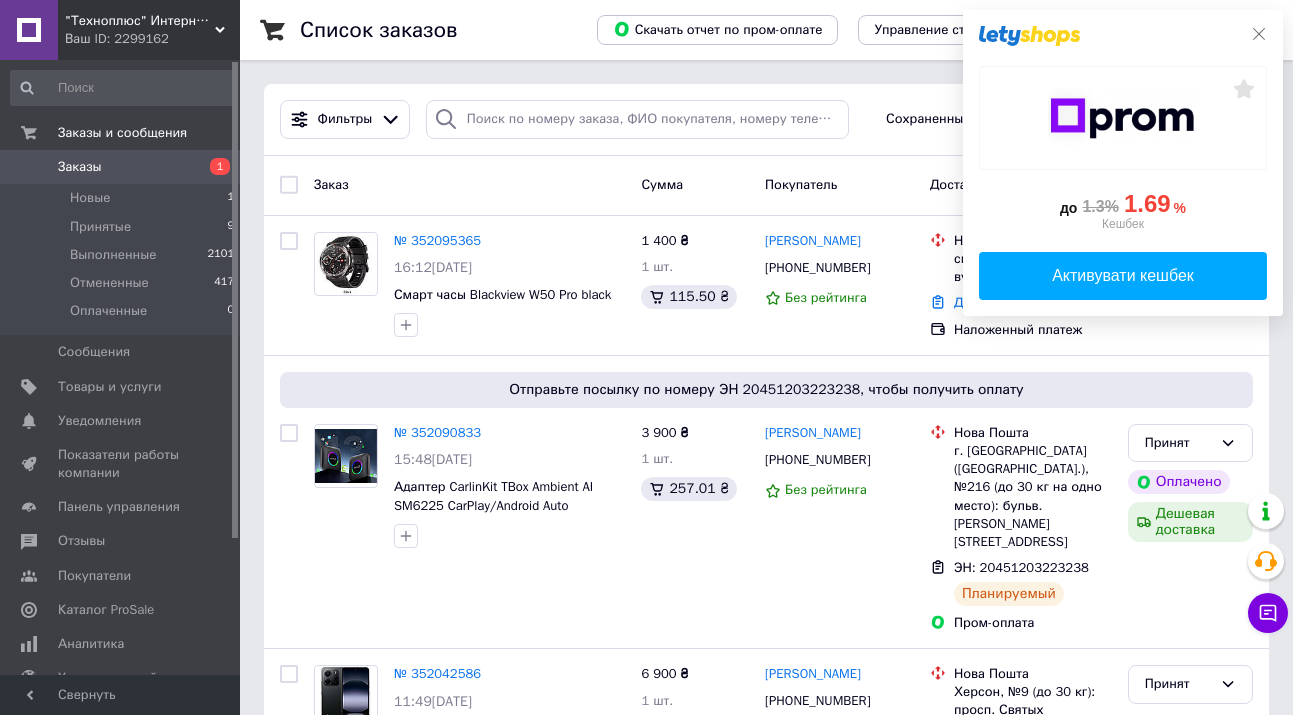 click 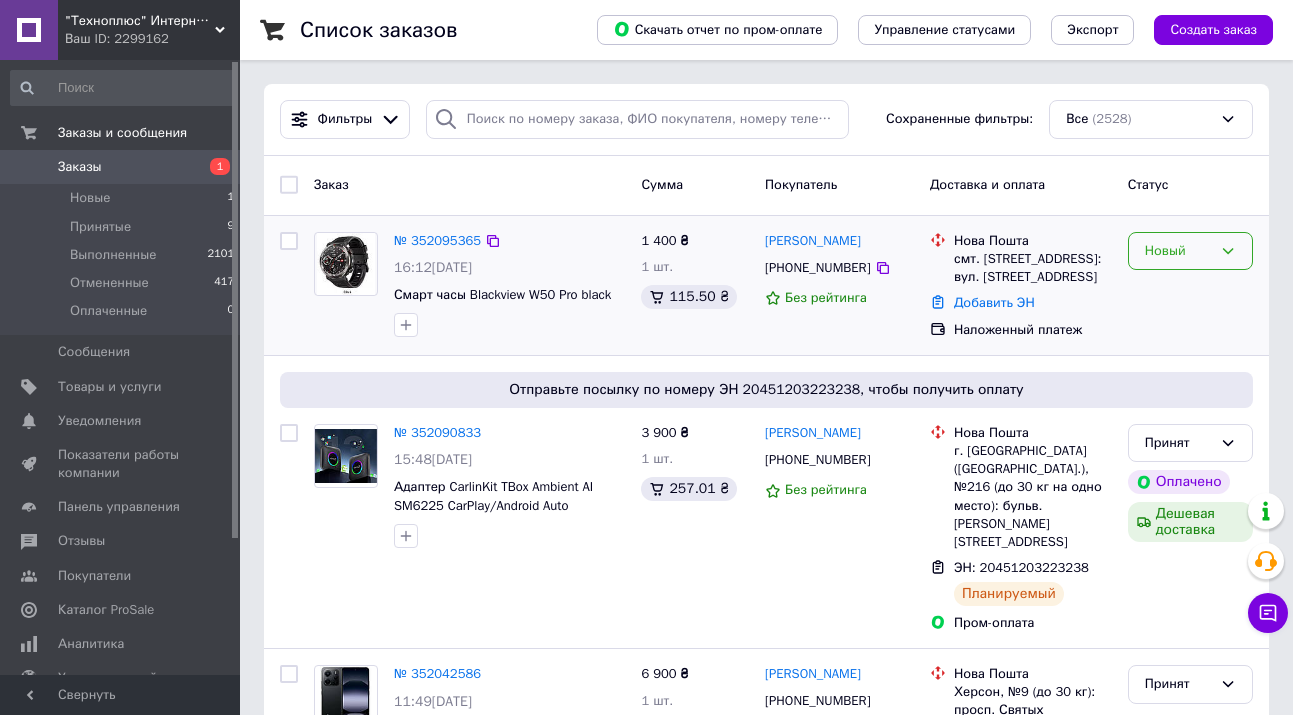 click on "Новый" at bounding box center [1190, 251] 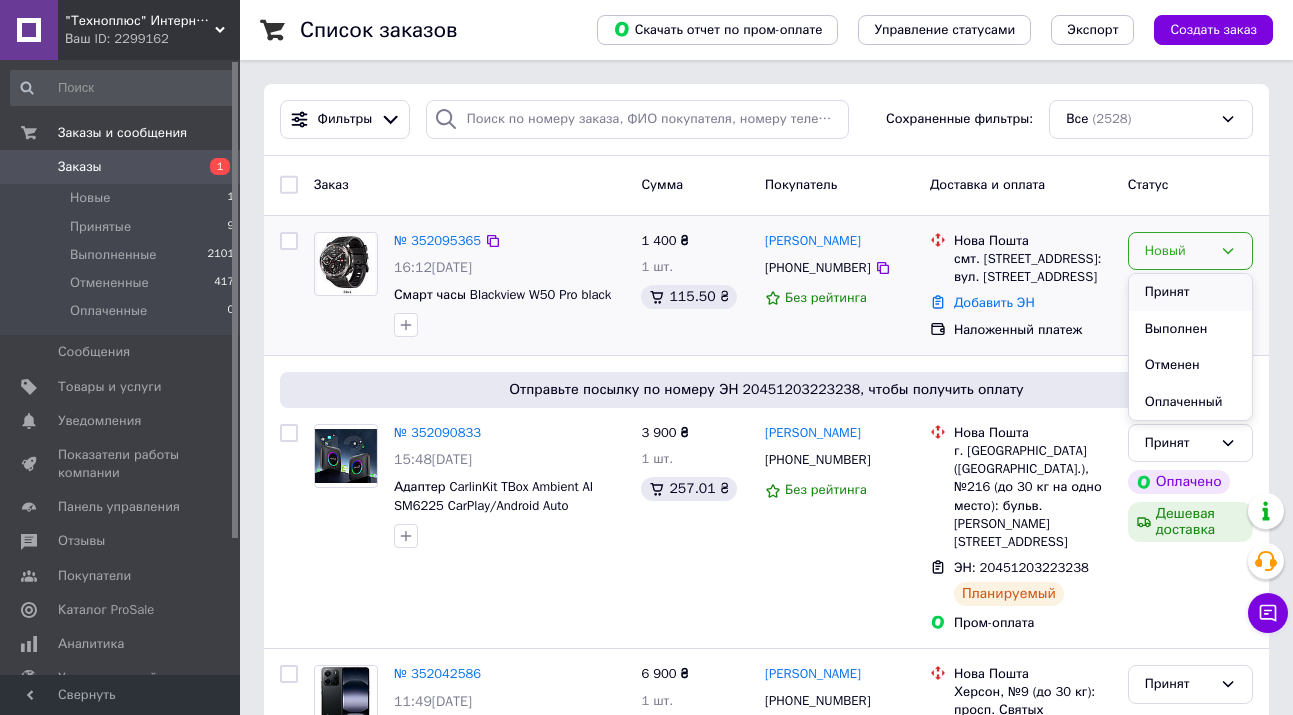 click on "Принят" at bounding box center (1190, 292) 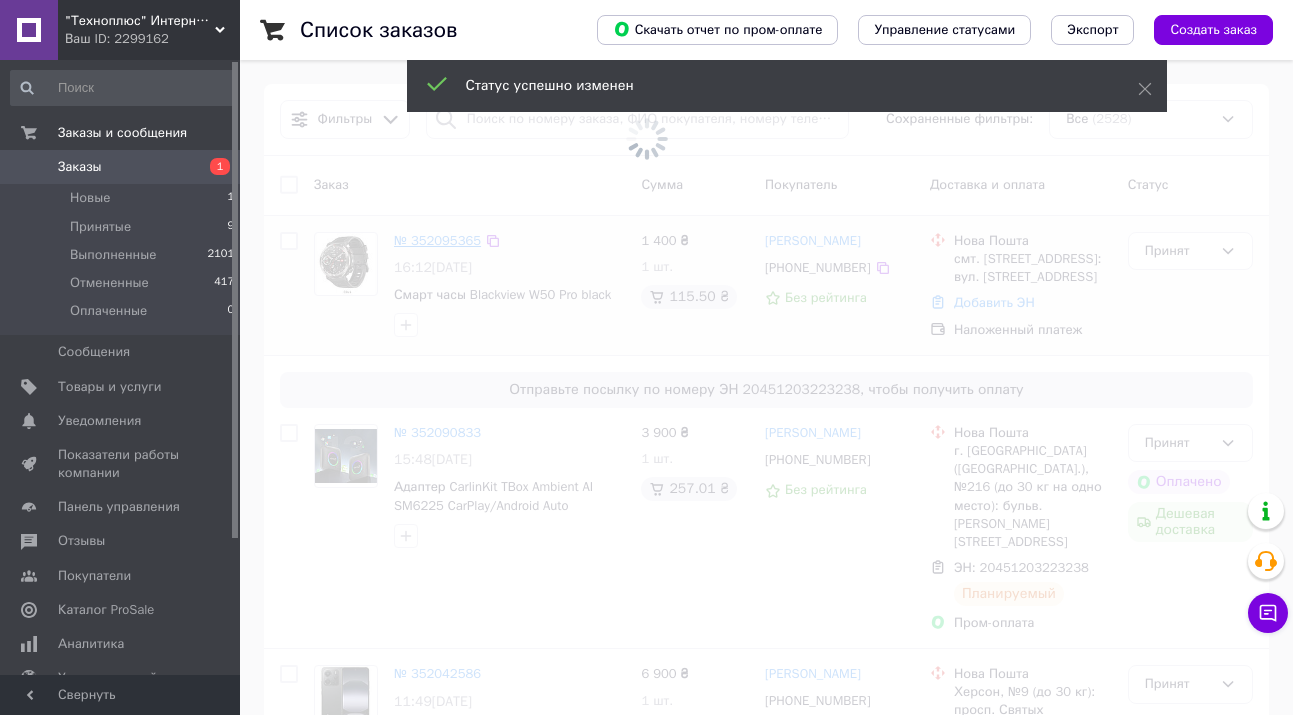 click at bounding box center [646, 139] 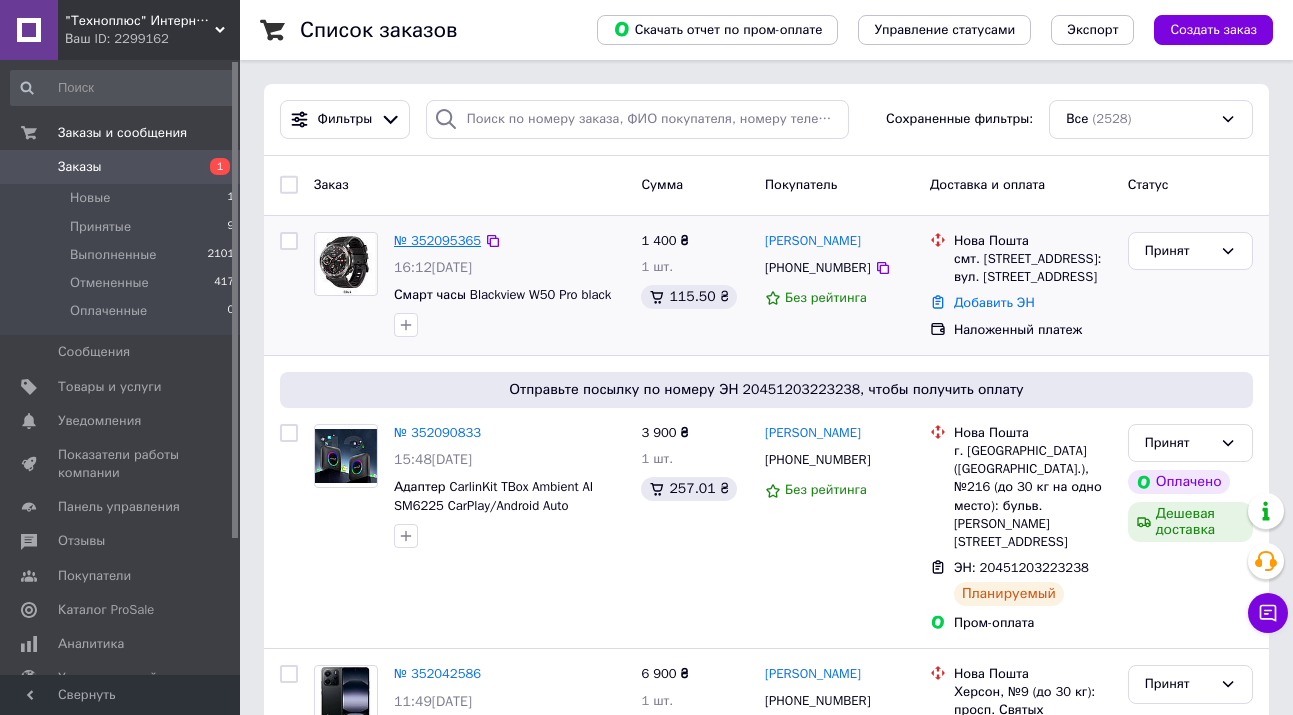 click on "№ 352095365" at bounding box center (437, 240) 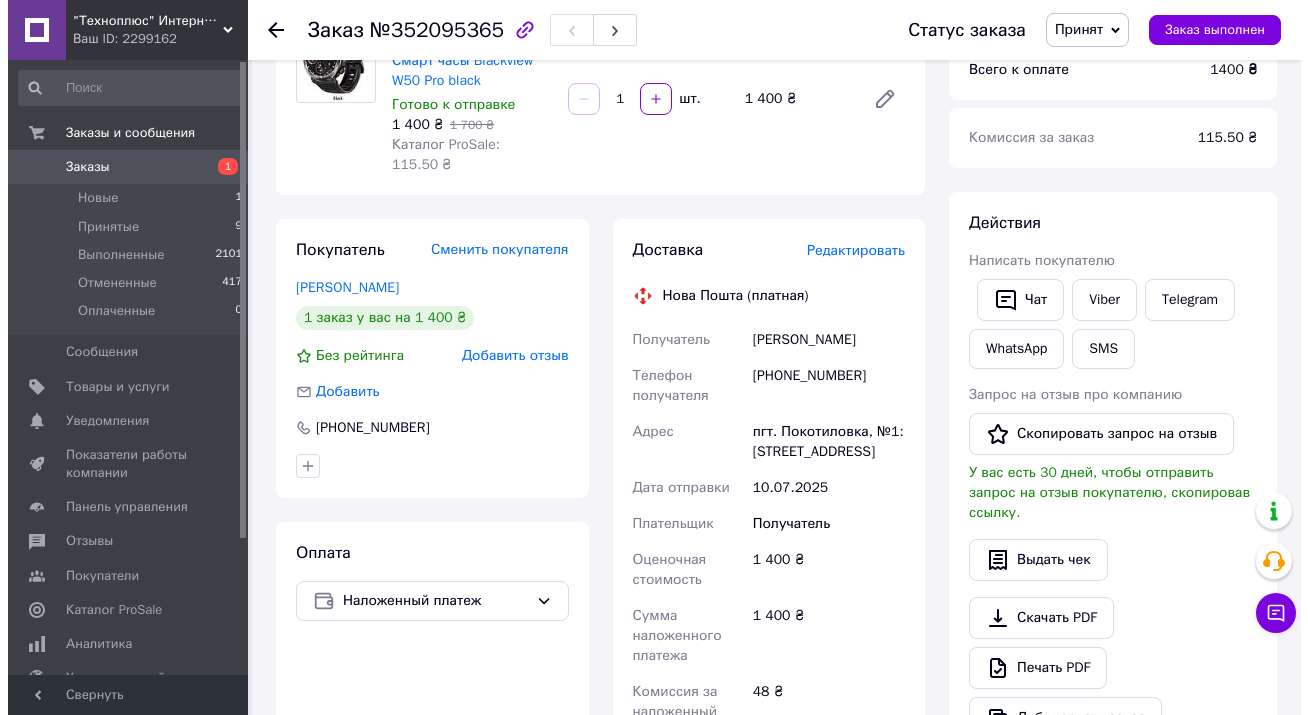 scroll, scrollTop: 200, scrollLeft: 0, axis: vertical 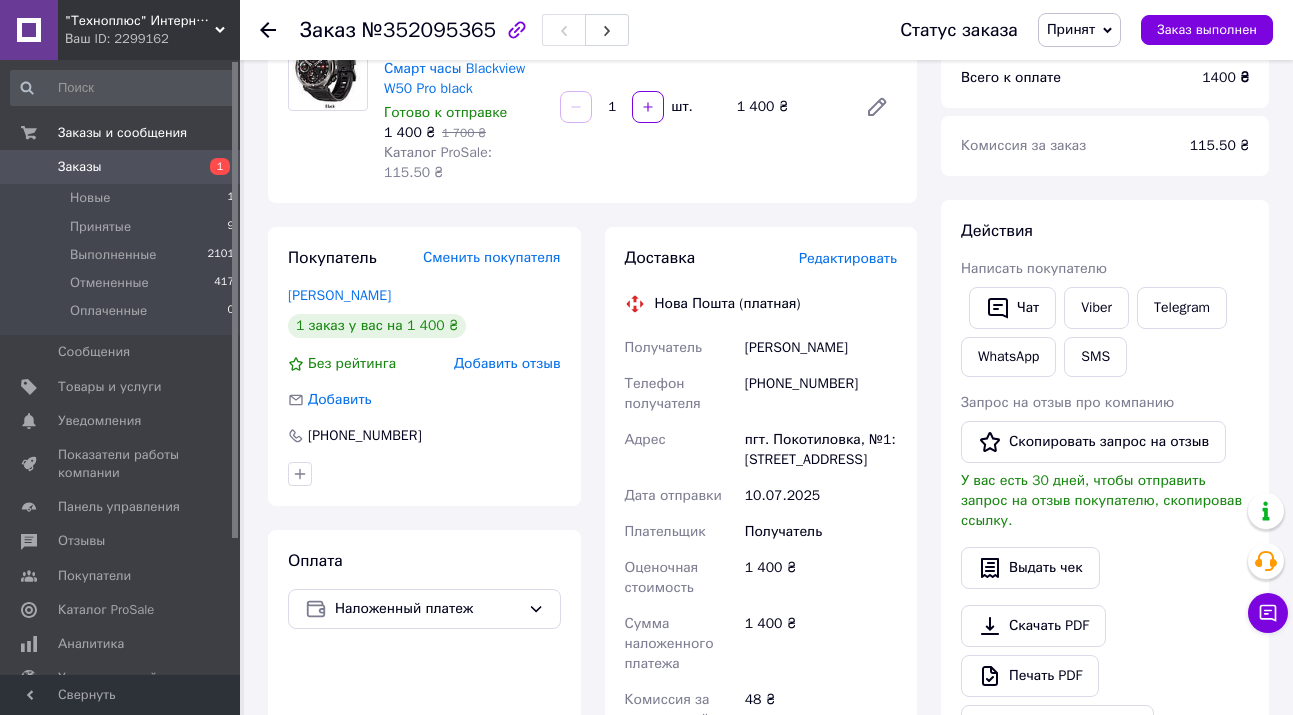 click on "Редактировать" at bounding box center [848, 258] 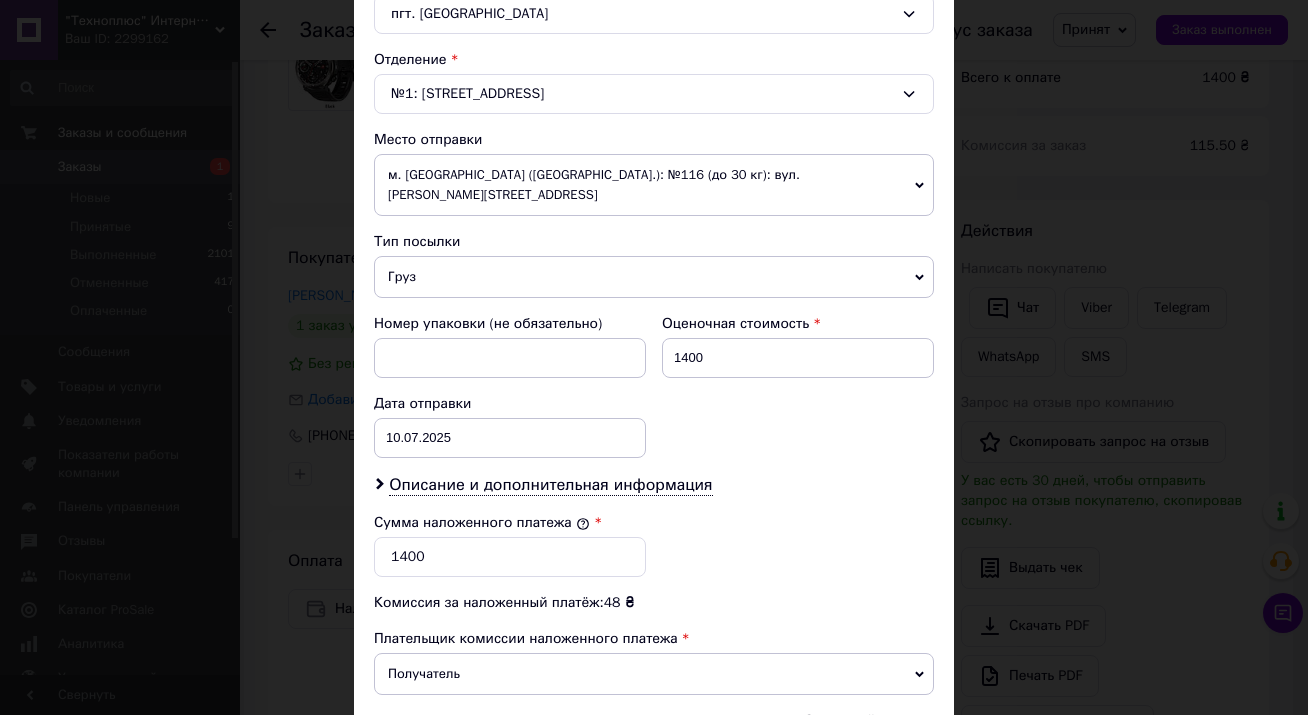 scroll, scrollTop: 600, scrollLeft: 0, axis: vertical 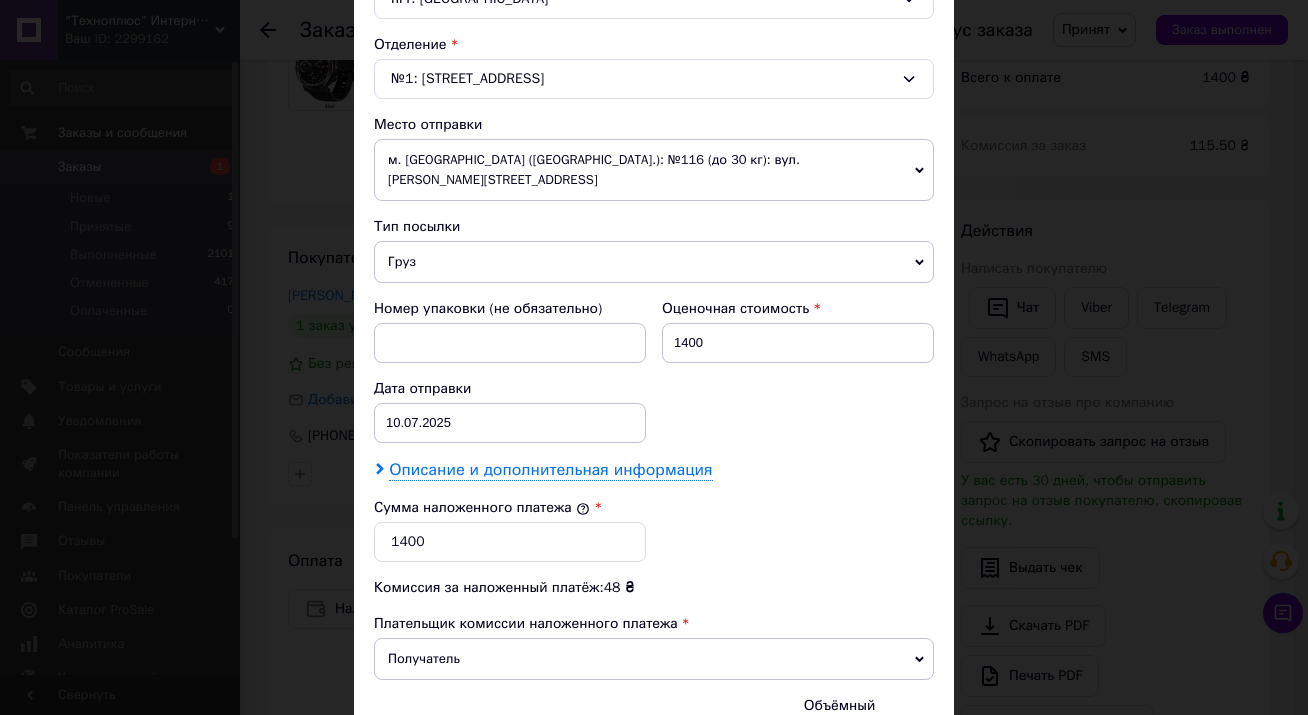 click on "Описание и дополнительная информация" at bounding box center [550, 470] 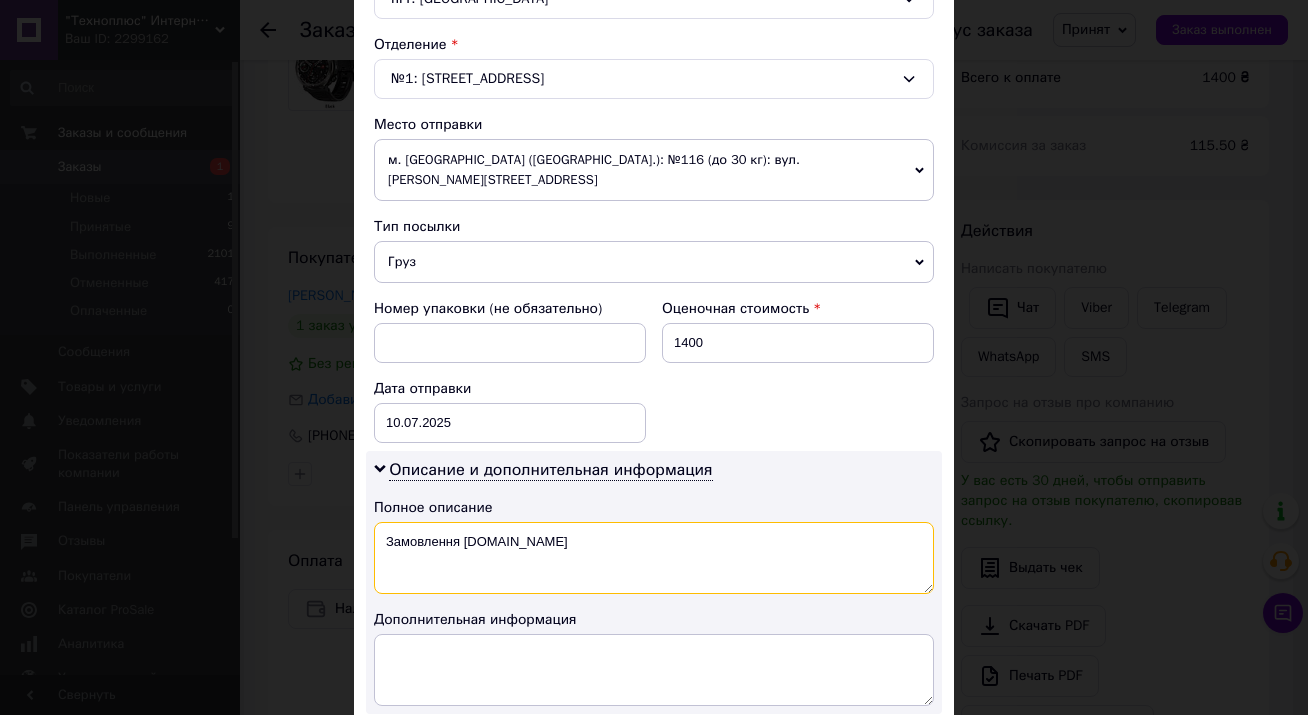 click on "Замовлення Prom.ua" at bounding box center (654, 558) 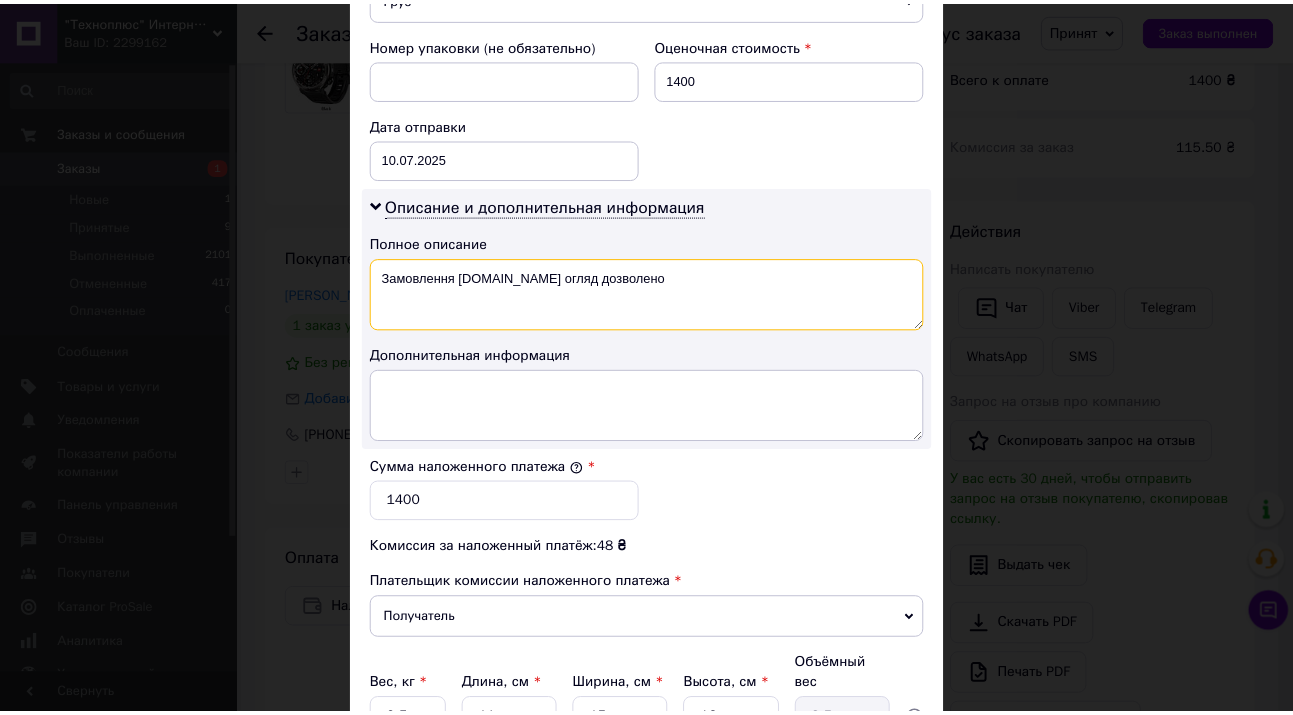scroll, scrollTop: 1035, scrollLeft: 0, axis: vertical 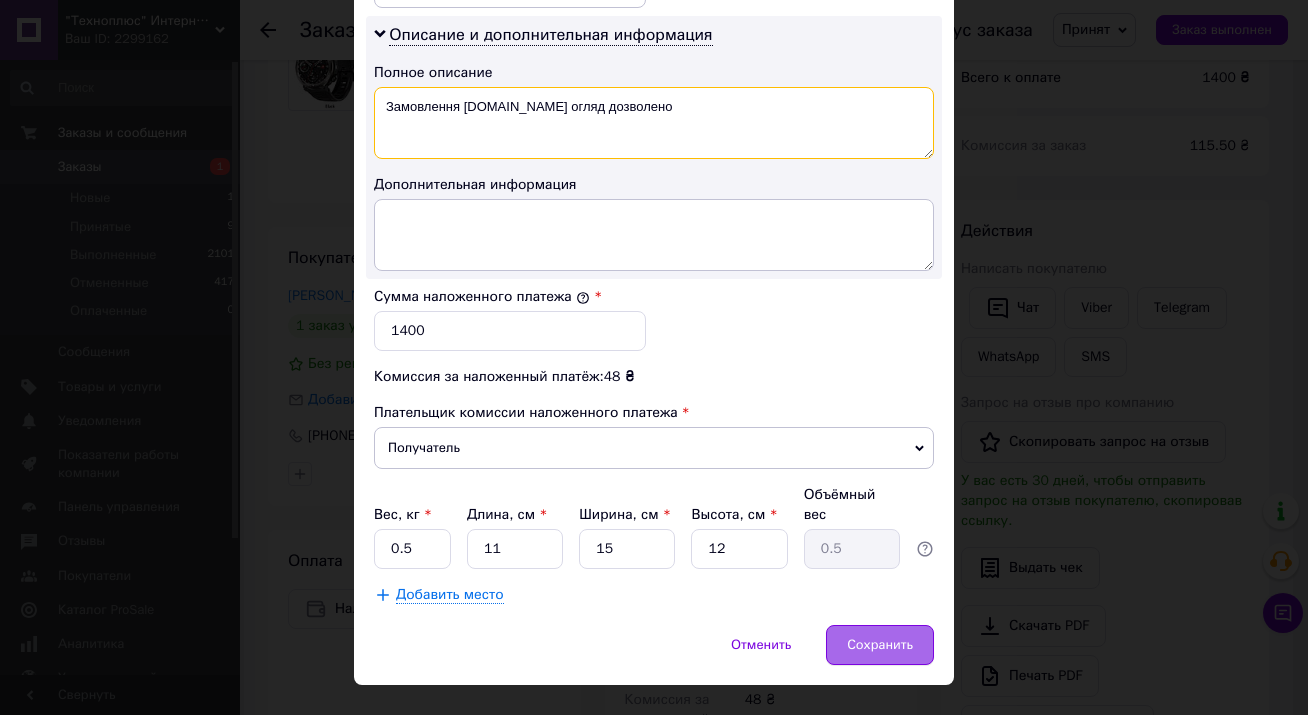 type on "Замовлення Prom.ua огляд дозволено" 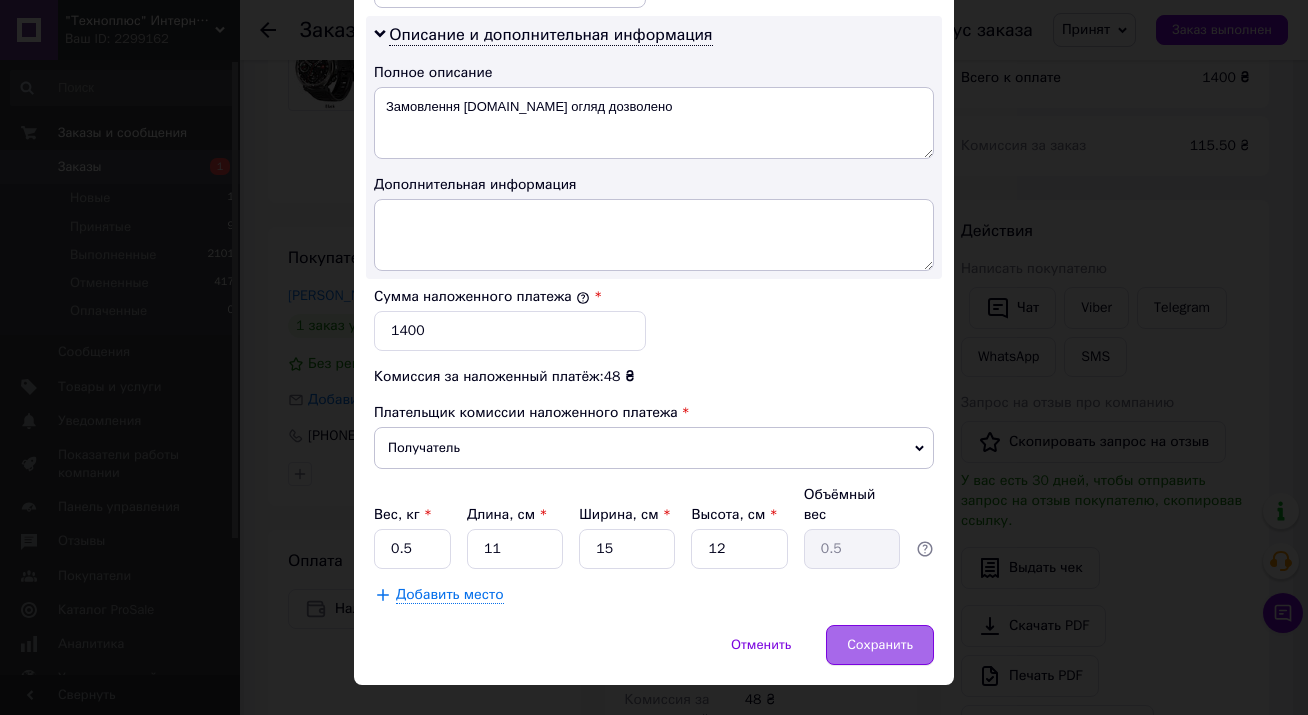 click on "Сохранить" at bounding box center (880, 645) 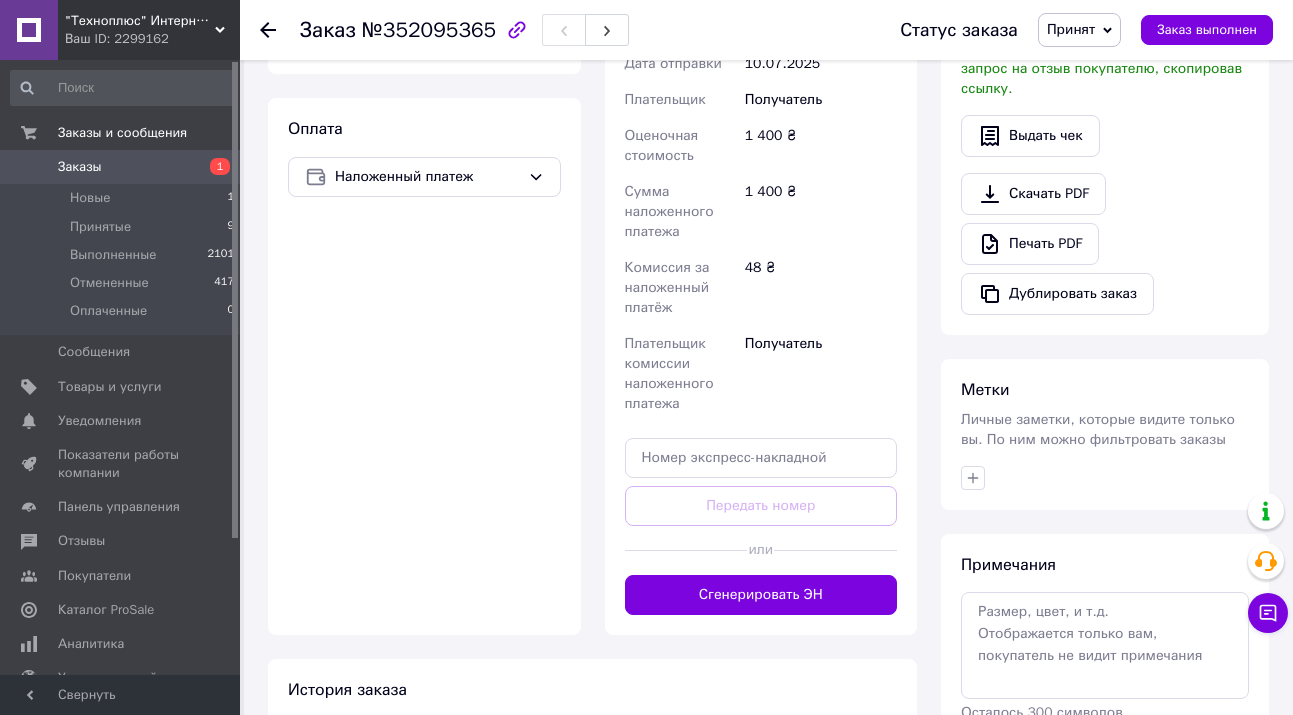 scroll, scrollTop: 700, scrollLeft: 0, axis: vertical 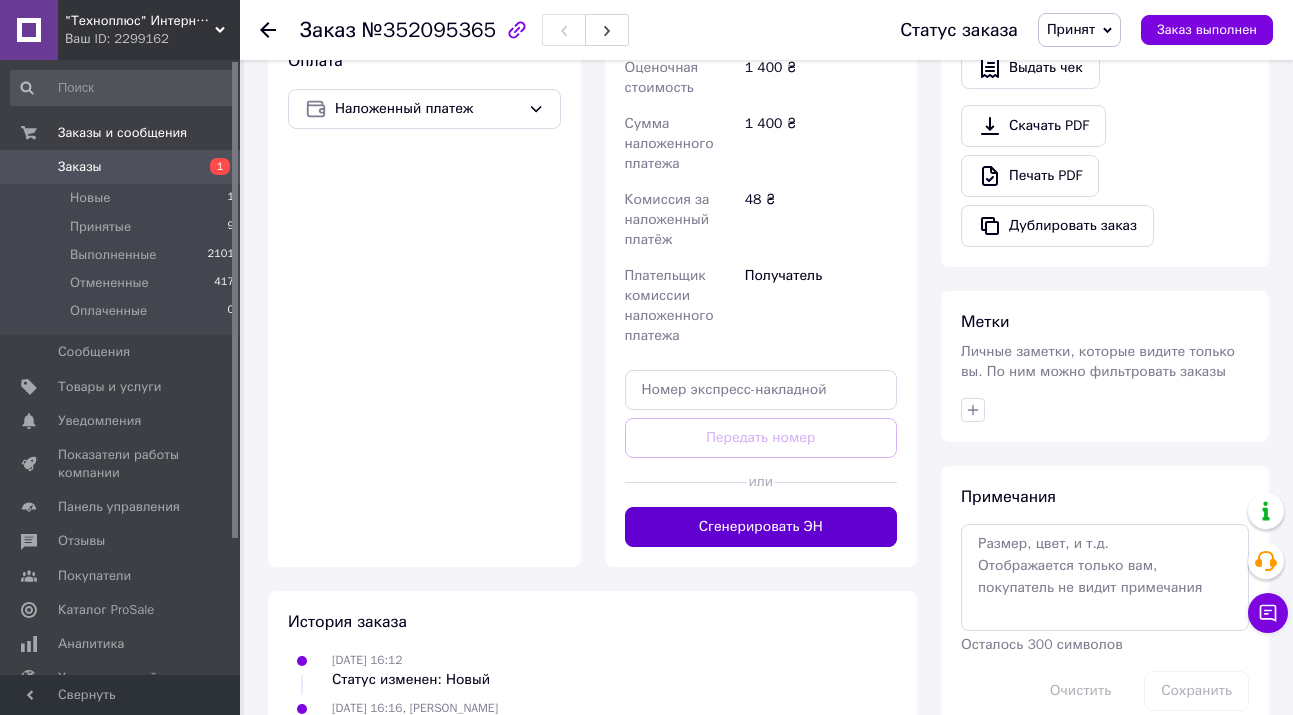 click on "Сгенерировать ЭН" at bounding box center [761, 527] 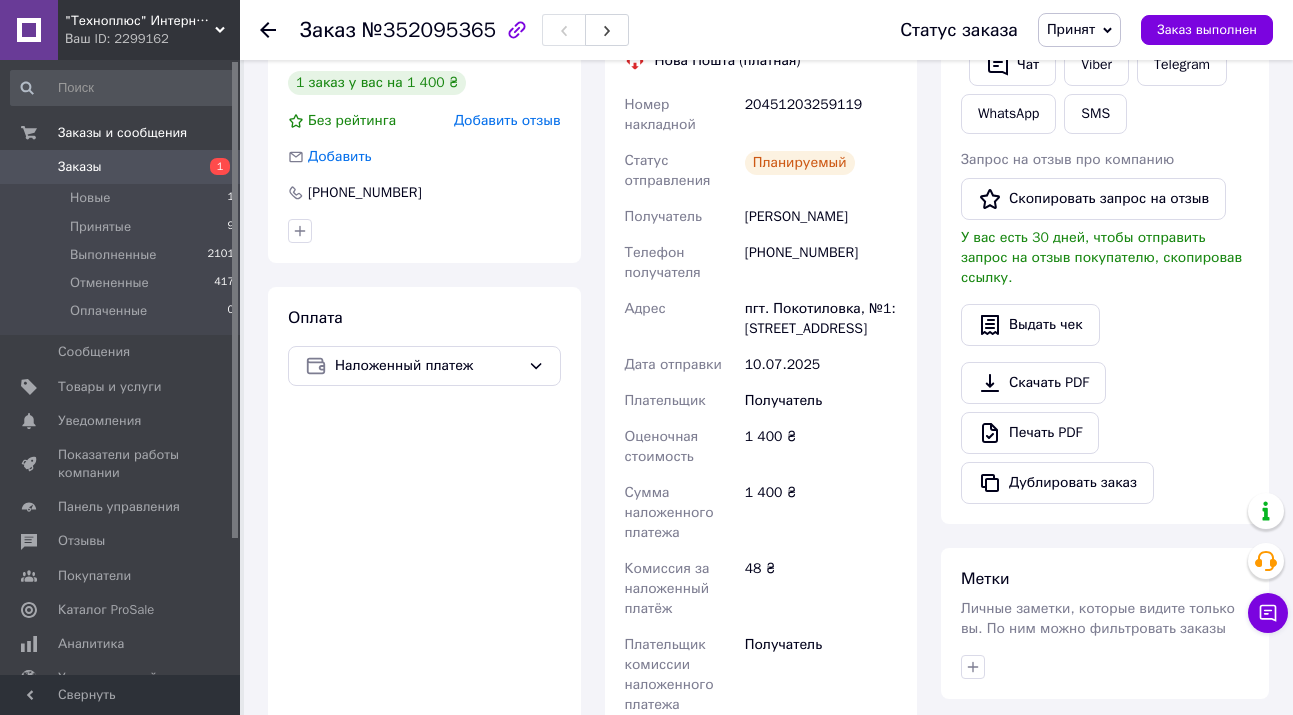 scroll, scrollTop: 300, scrollLeft: 0, axis: vertical 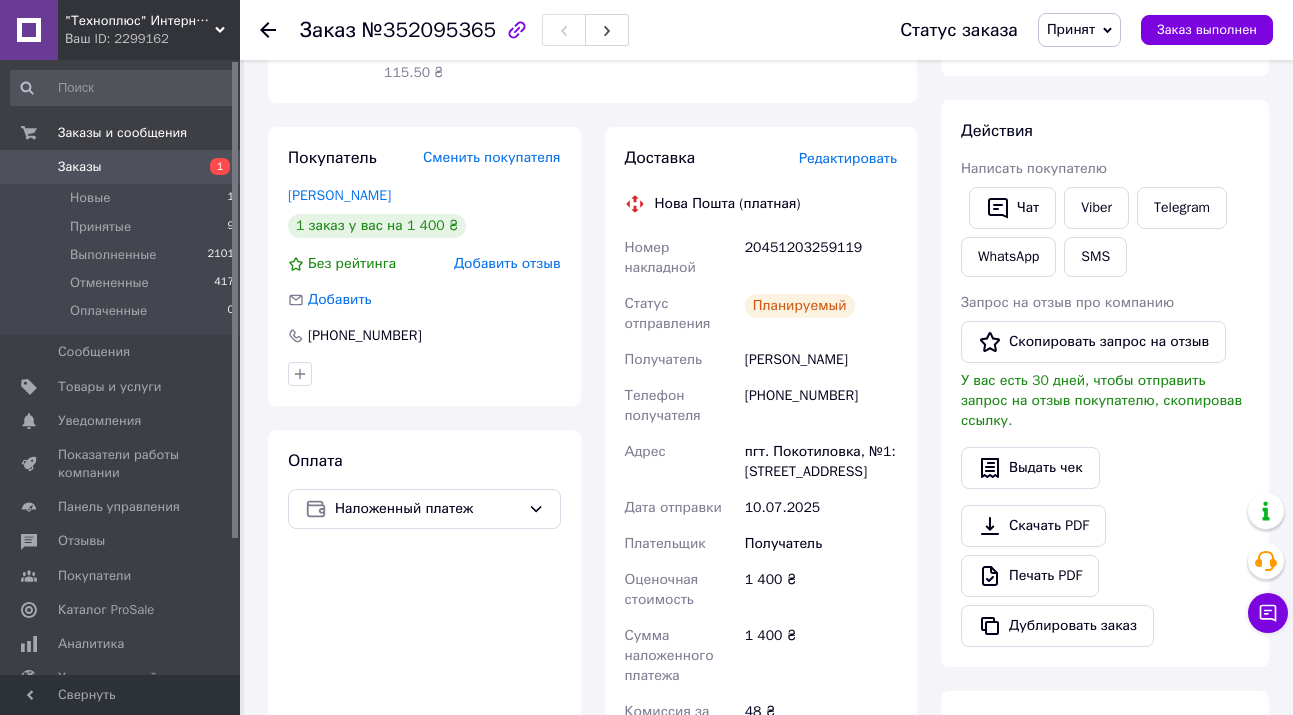 click on "Заказы" at bounding box center (80, 167) 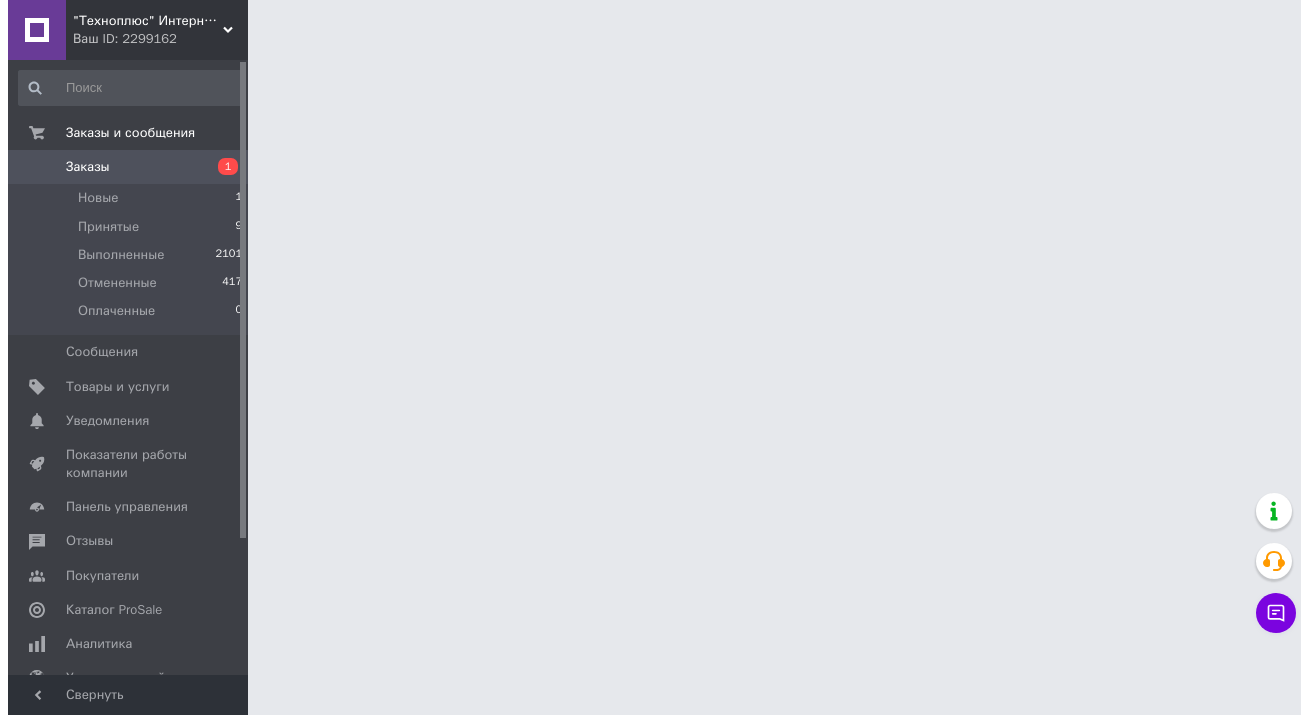 scroll, scrollTop: 0, scrollLeft: 0, axis: both 